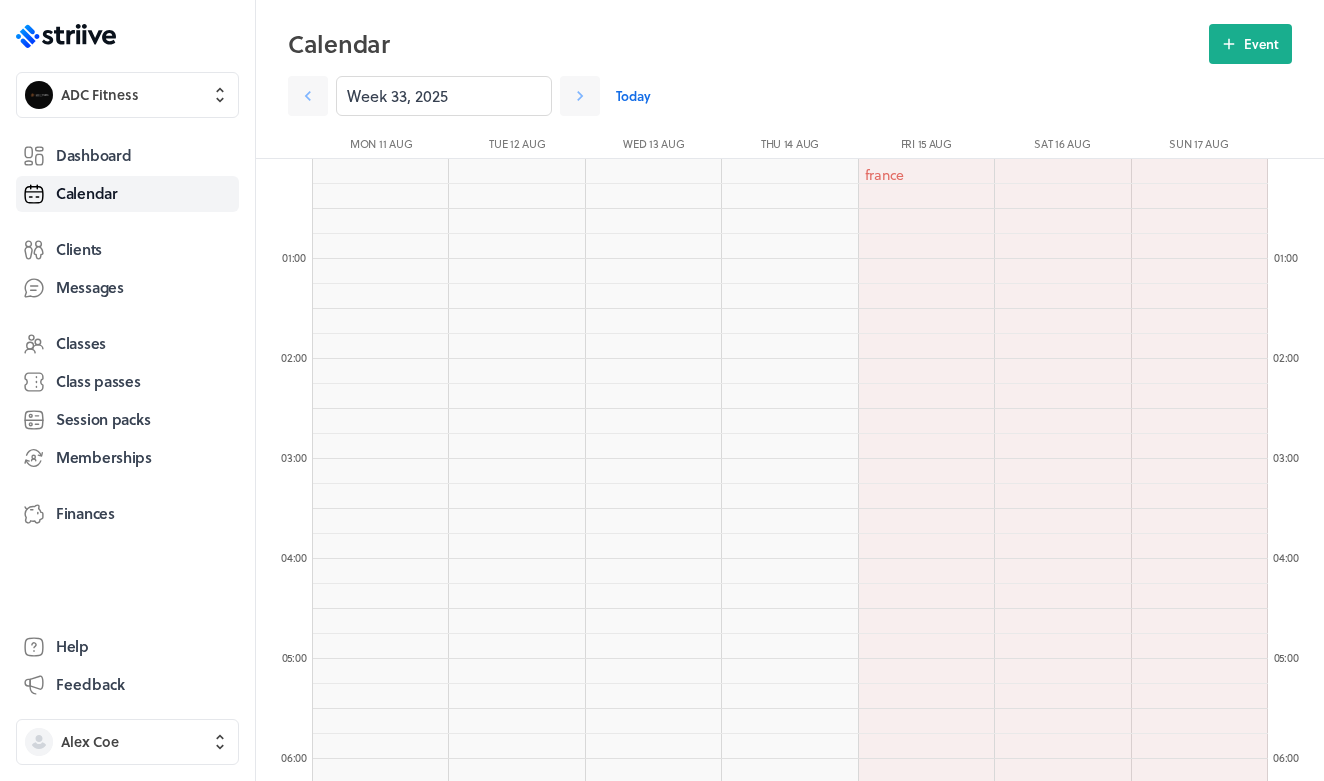 scroll, scrollTop: 1574, scrollLeft: 0, axis: vertical 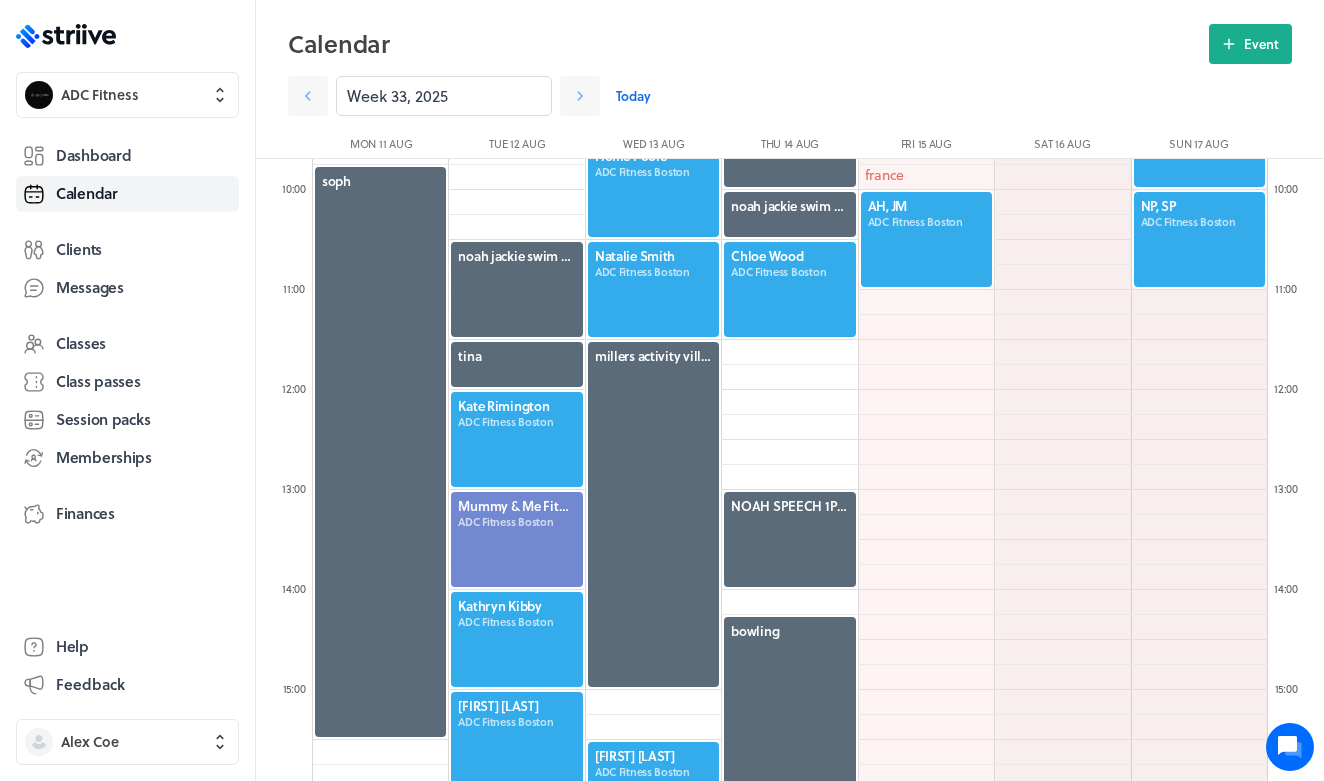 click on "Today" at bounding box center [633, 96] 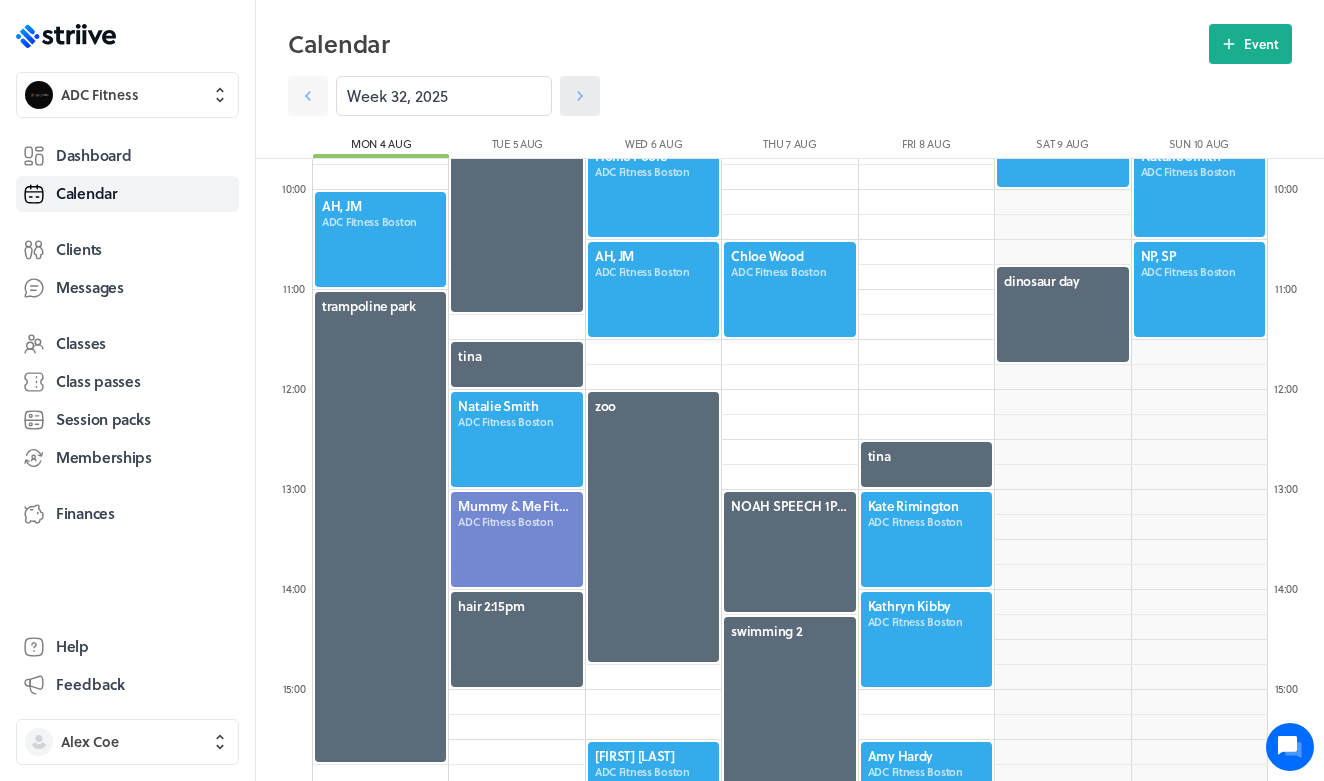 click 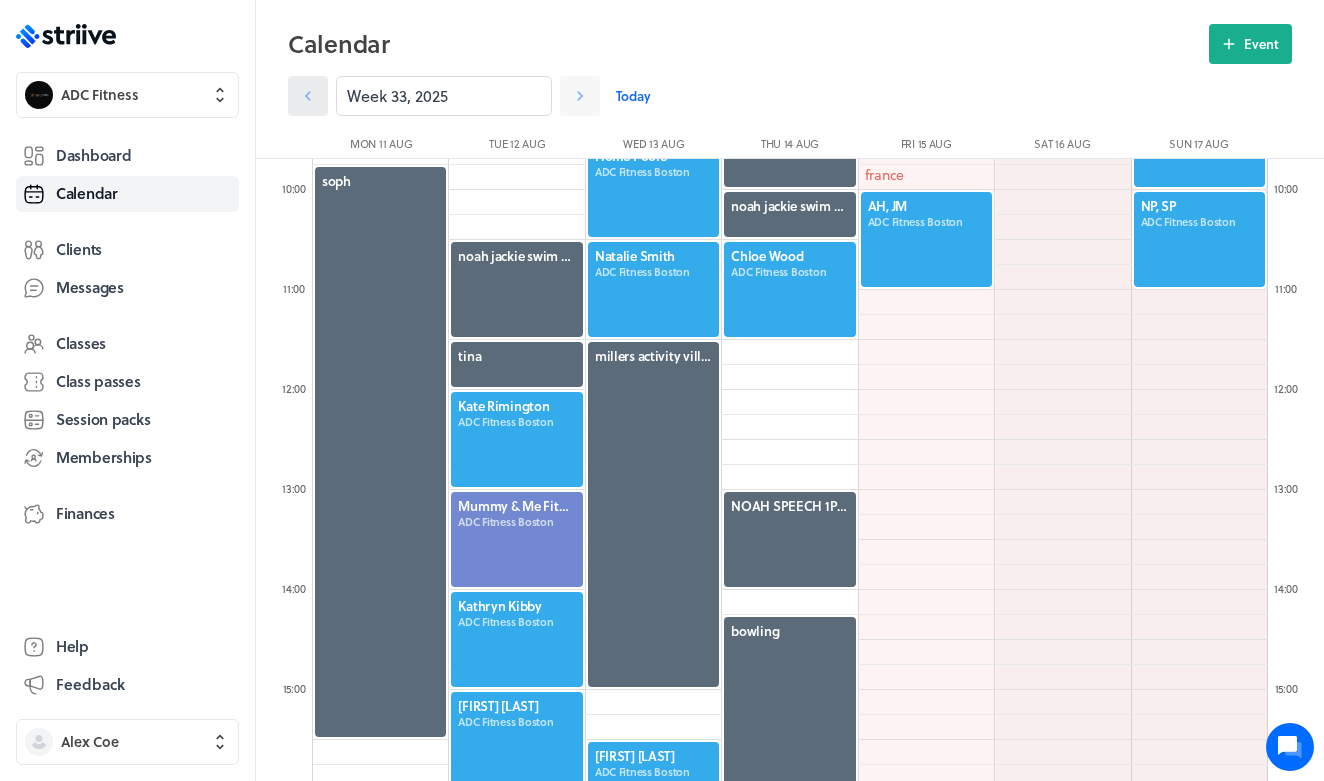 click 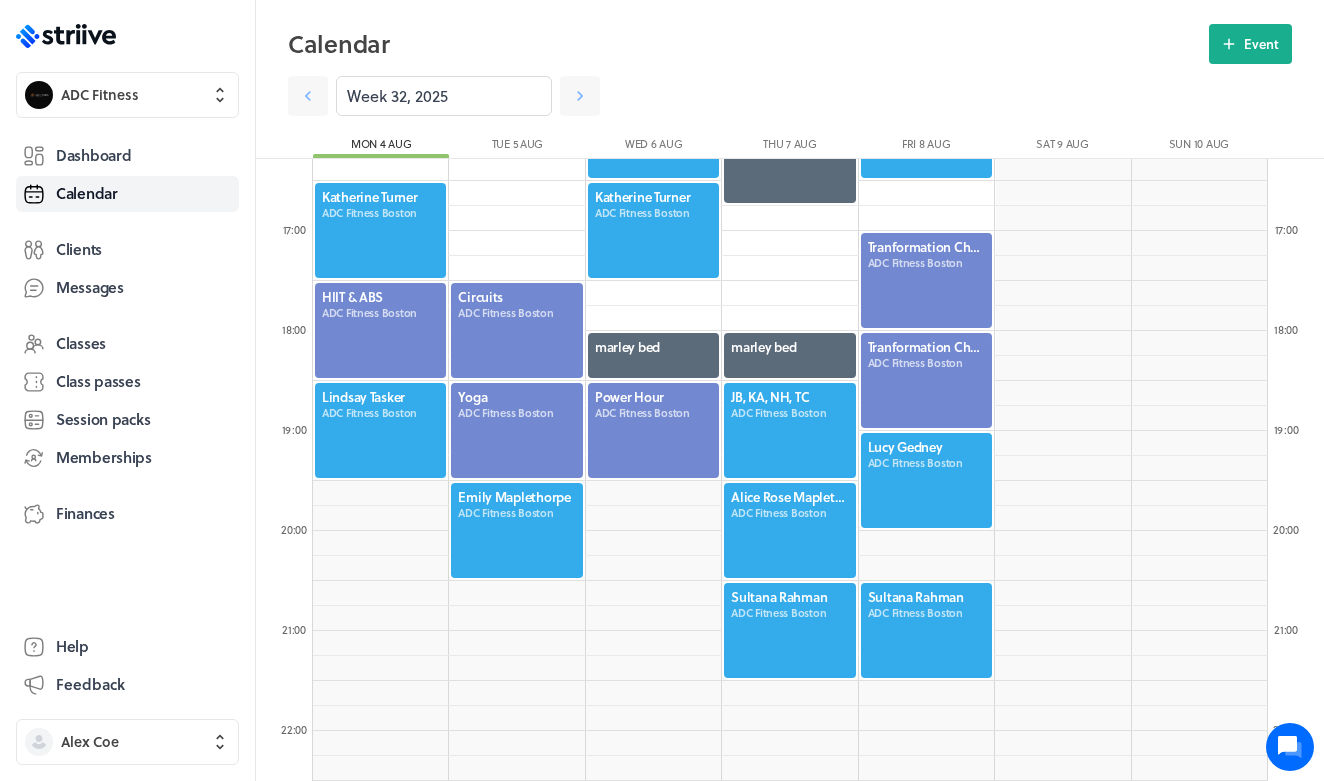 scroll, scrollTop: 1633, scrollLeft: 0, axis: vertical 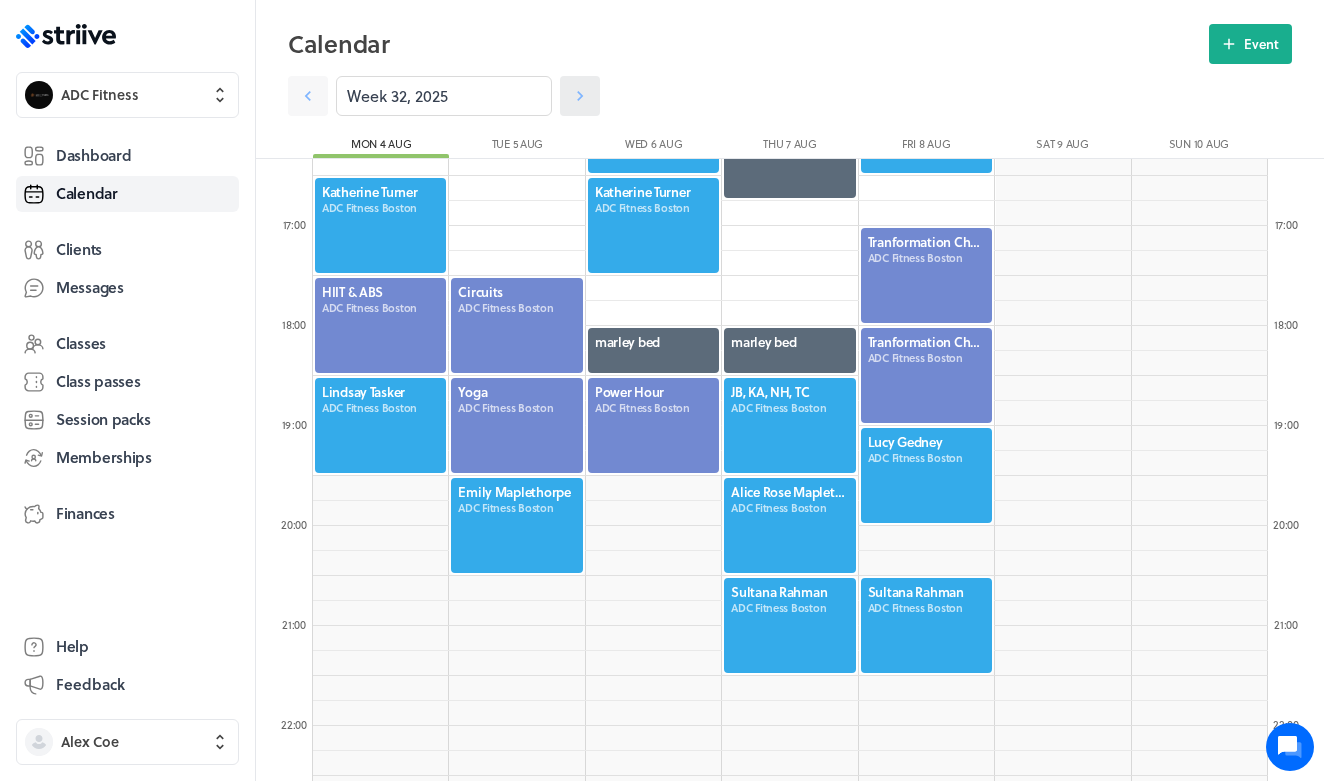 click 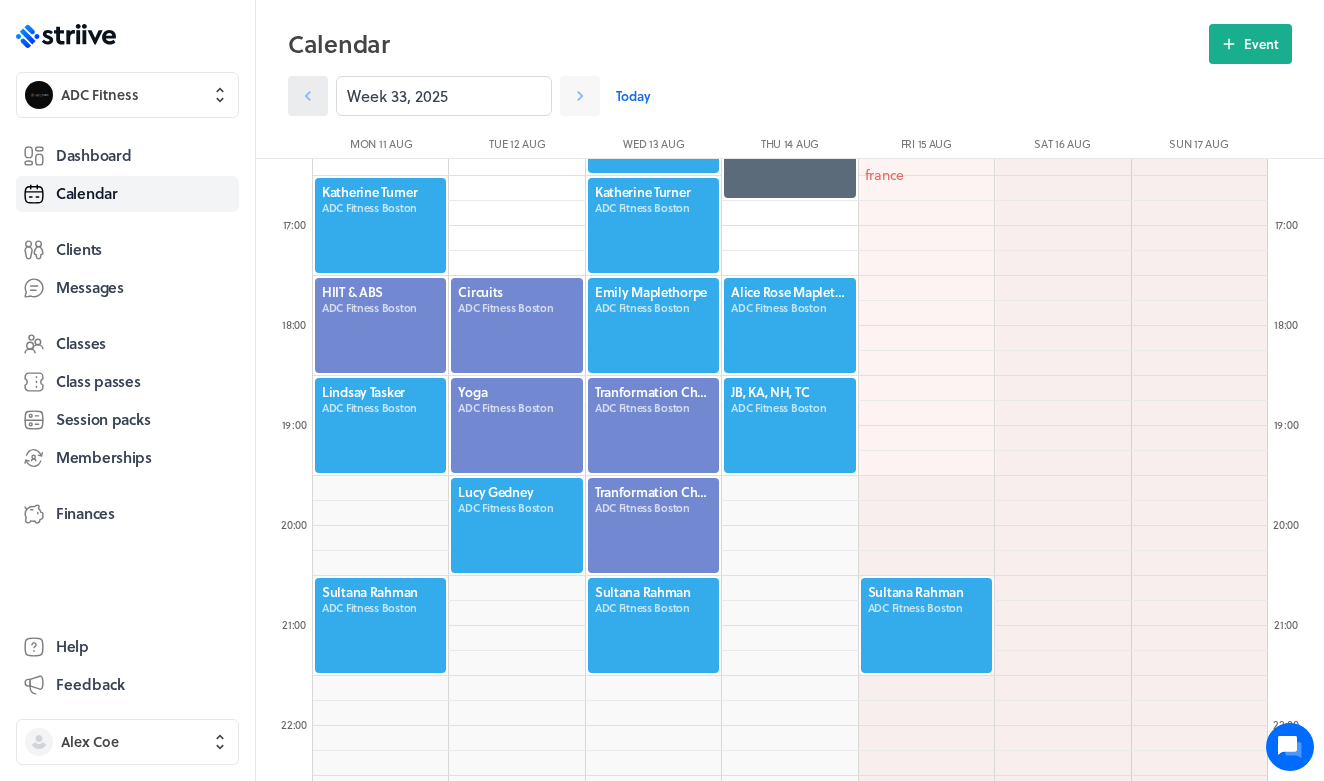 click at bounding box center (308, 96) 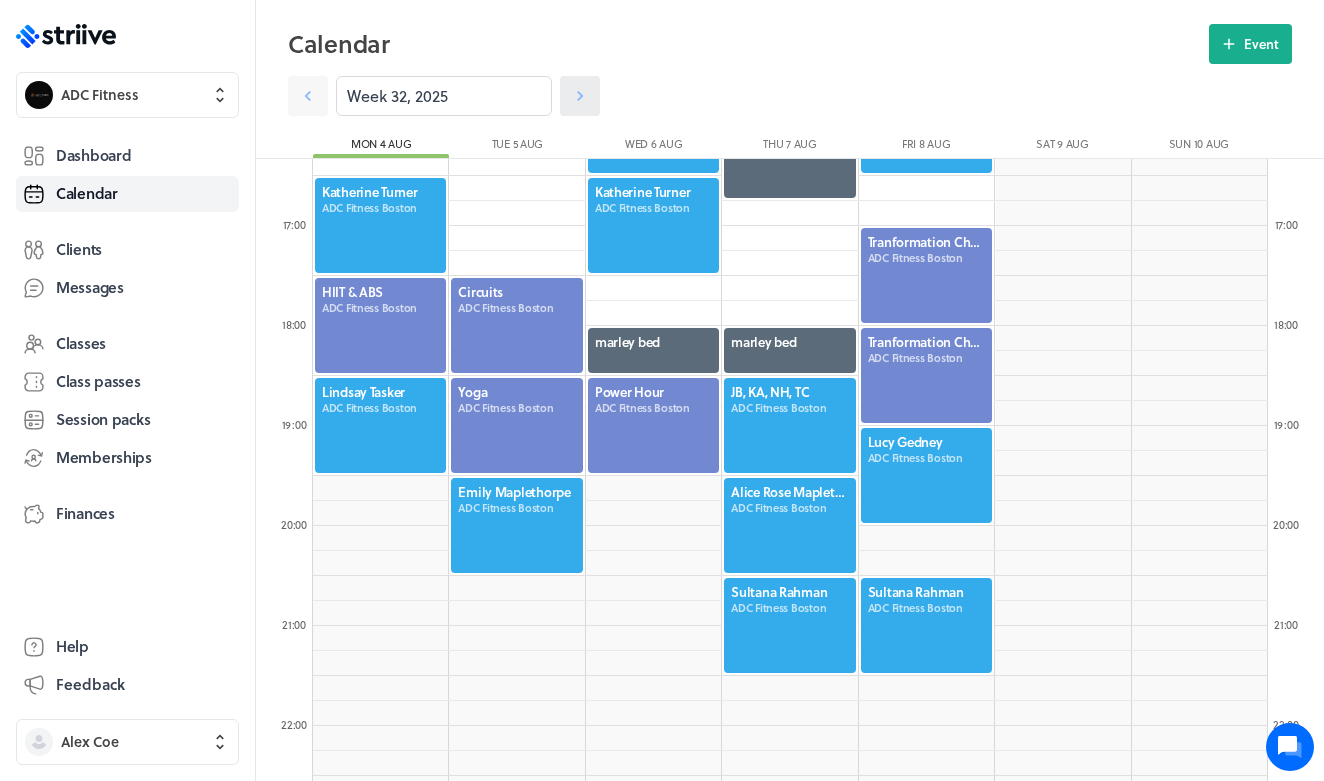 click 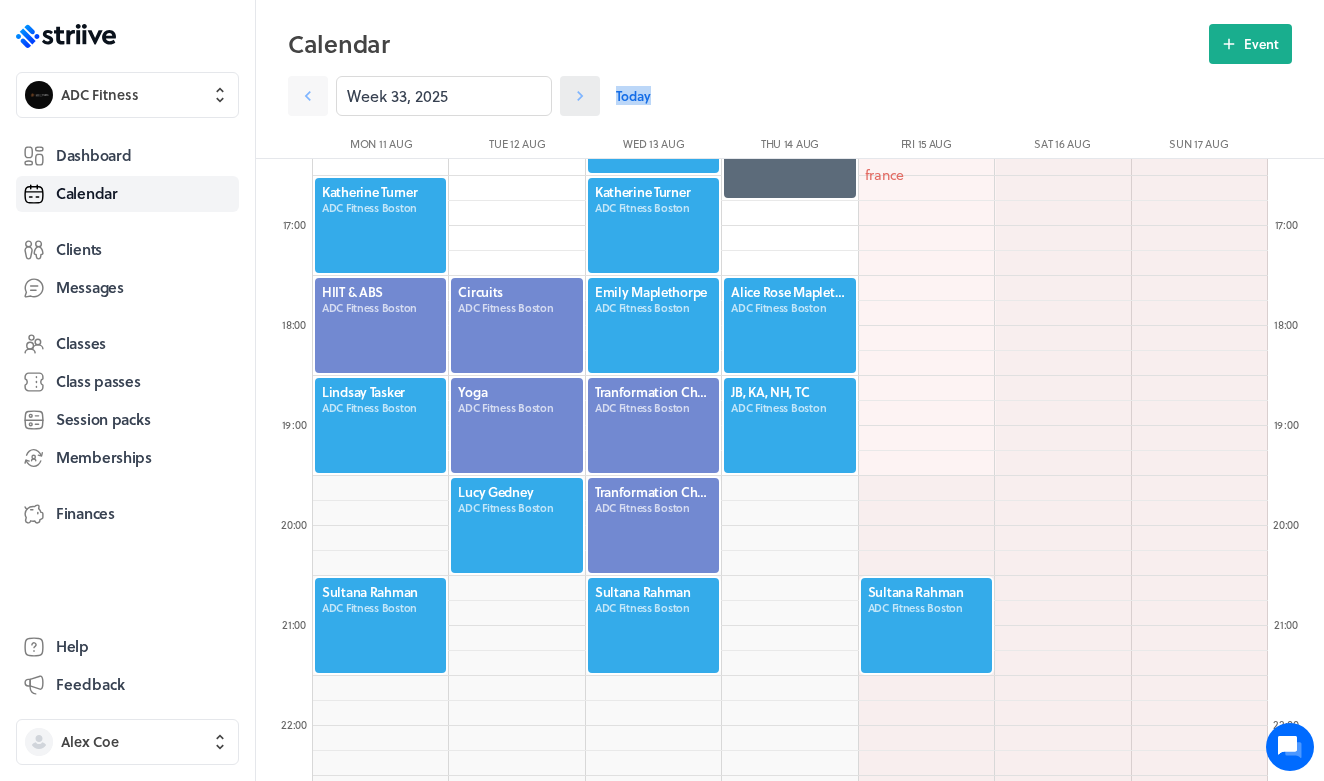 click 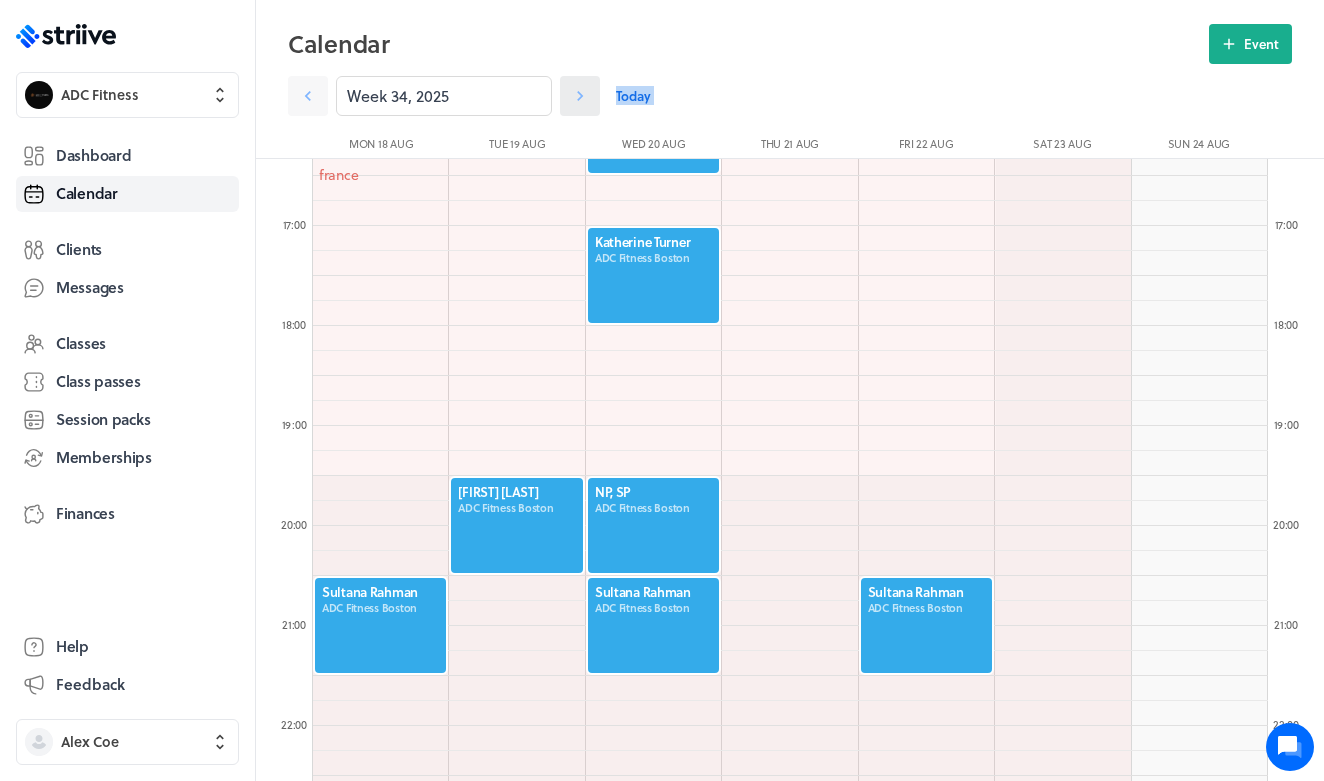click 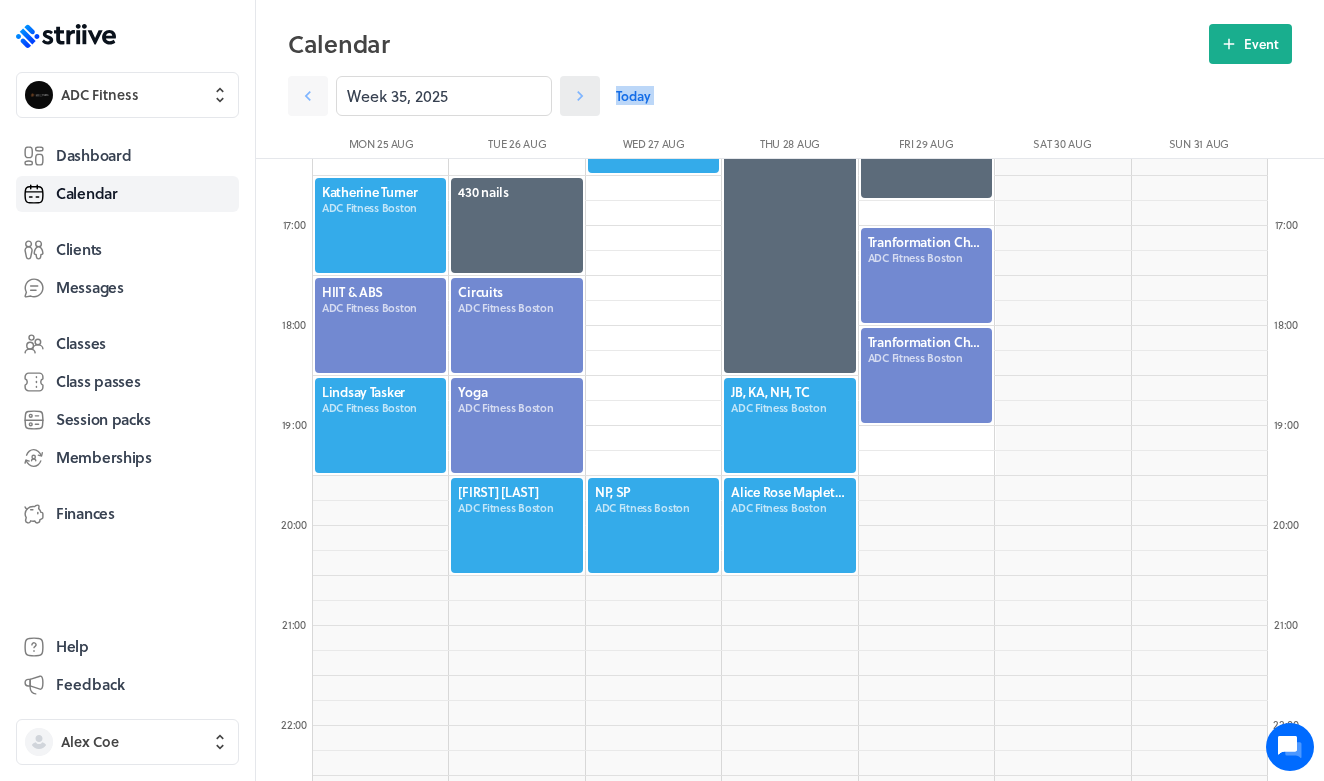 click 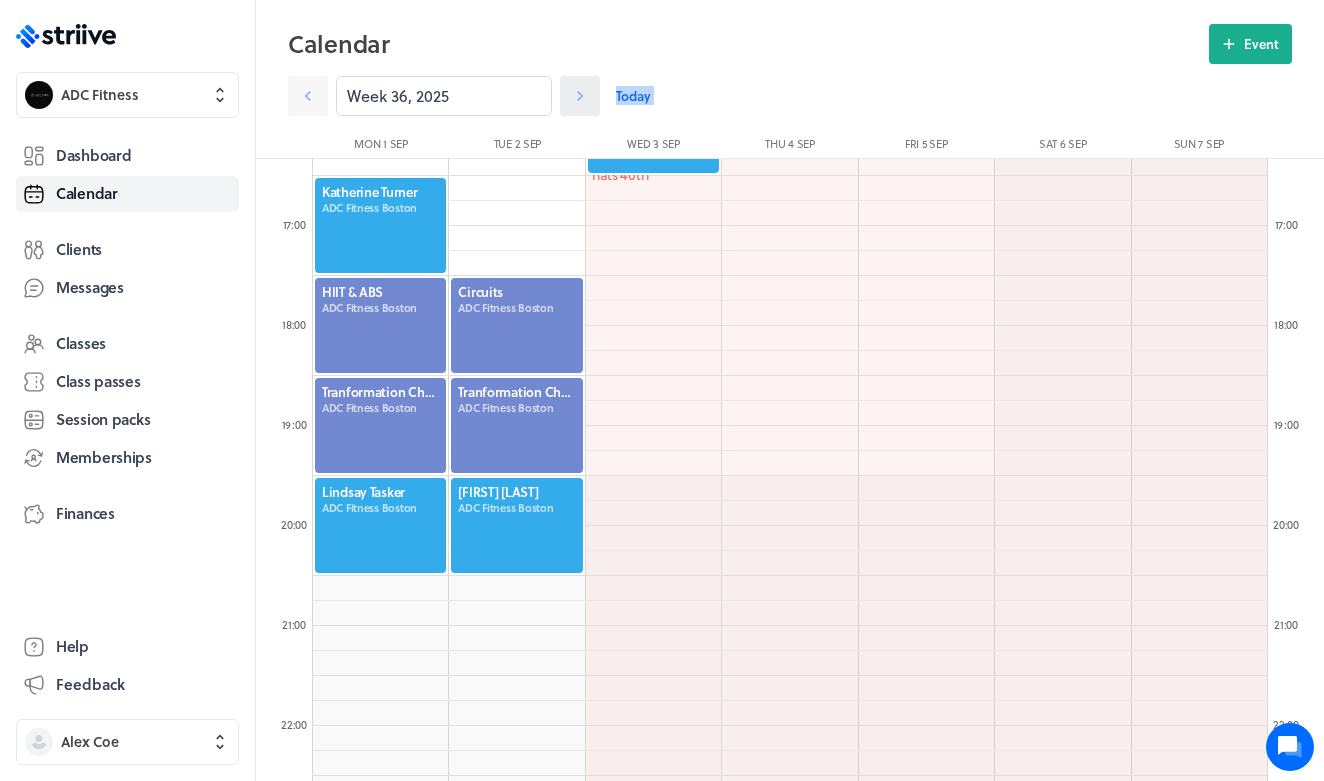 click 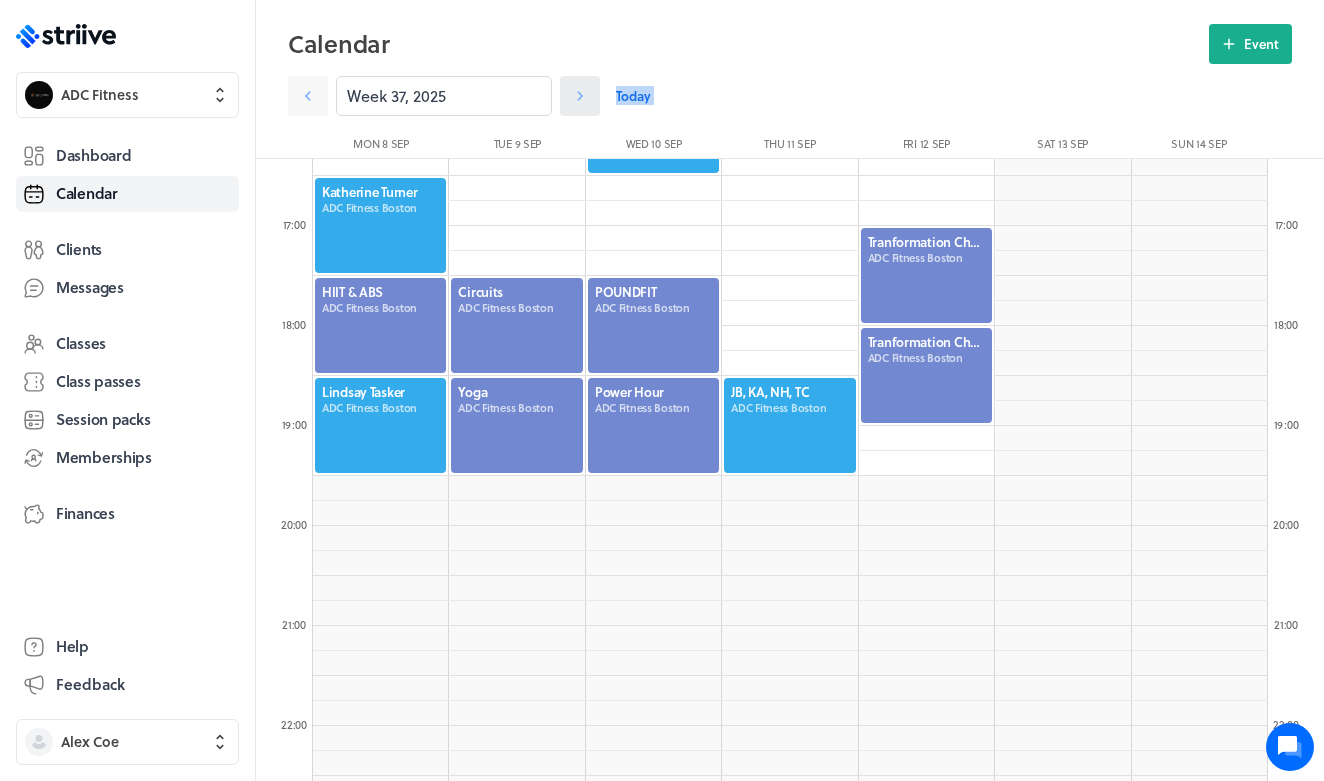 click 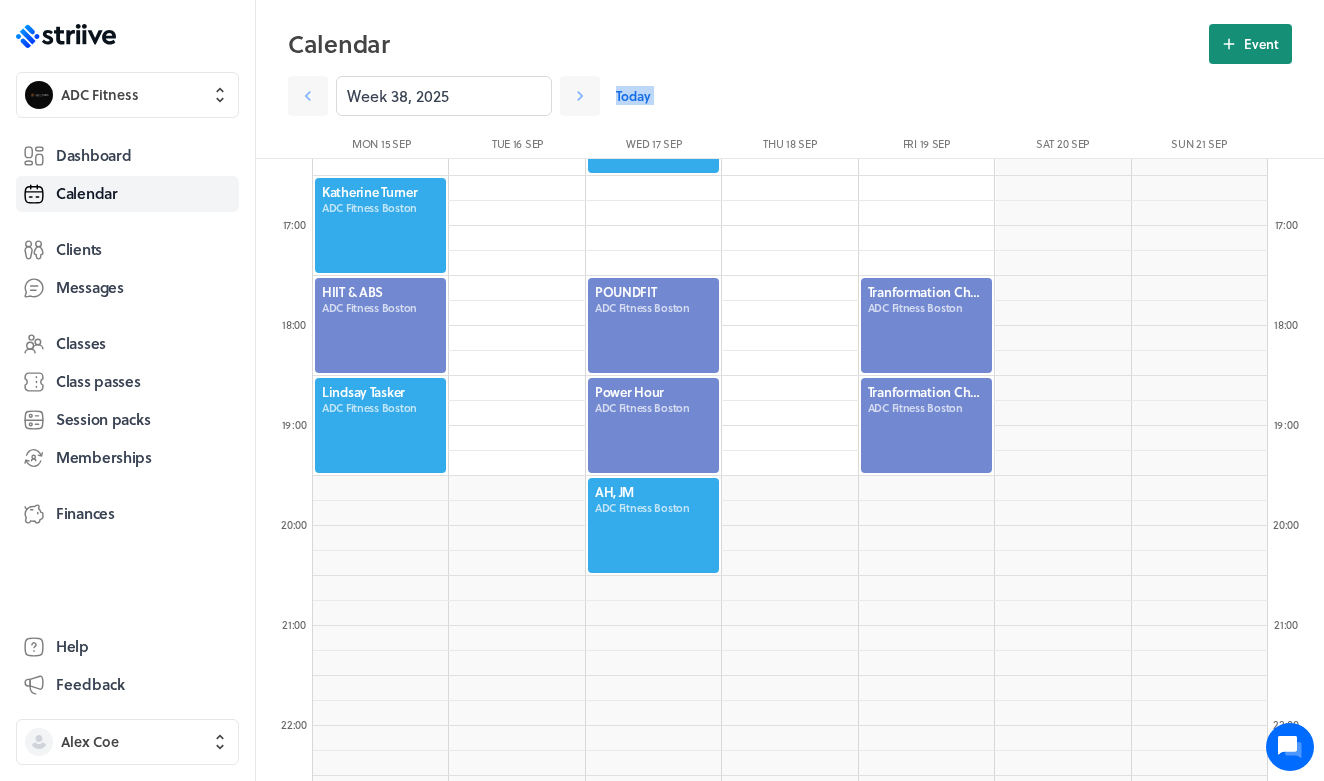 click on "Event" at bounding box center [1261, 44] 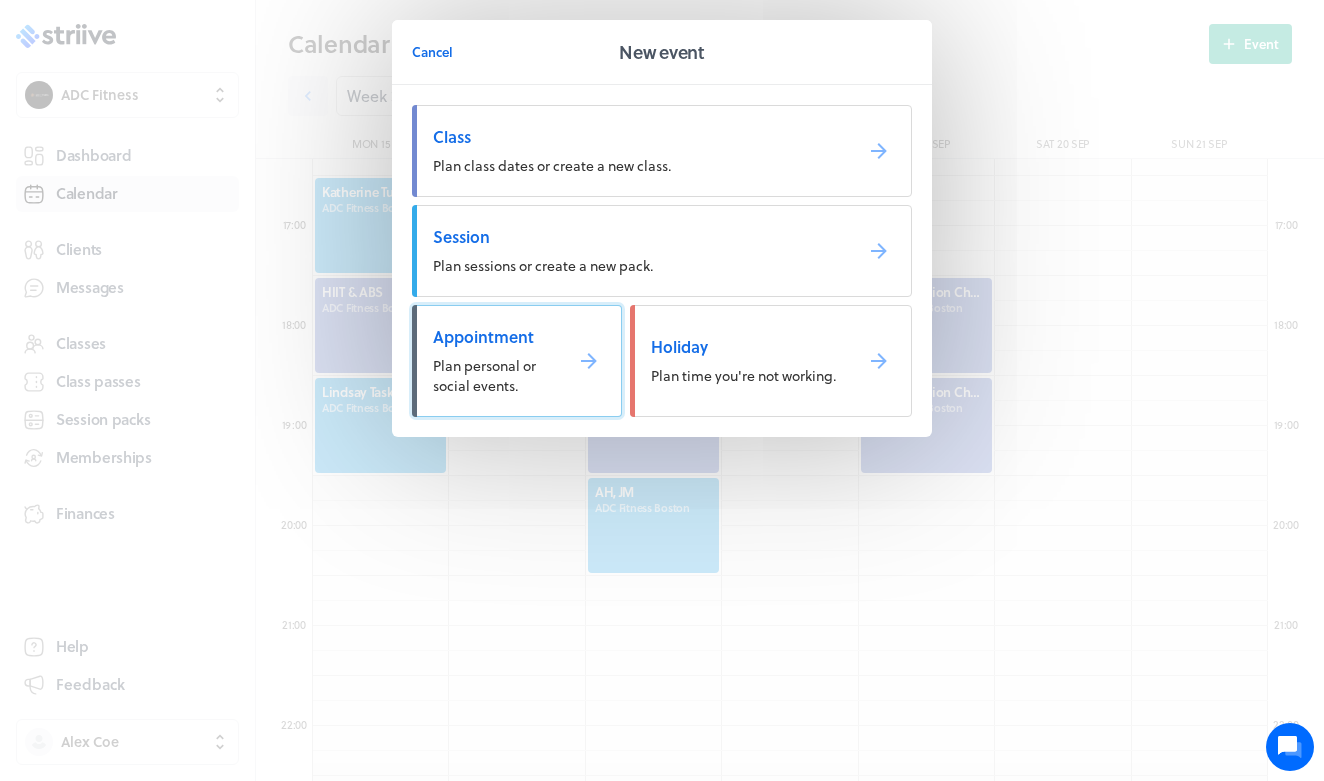 click on "Appointment Plan personal or social events." at bounding box center (517, 361) 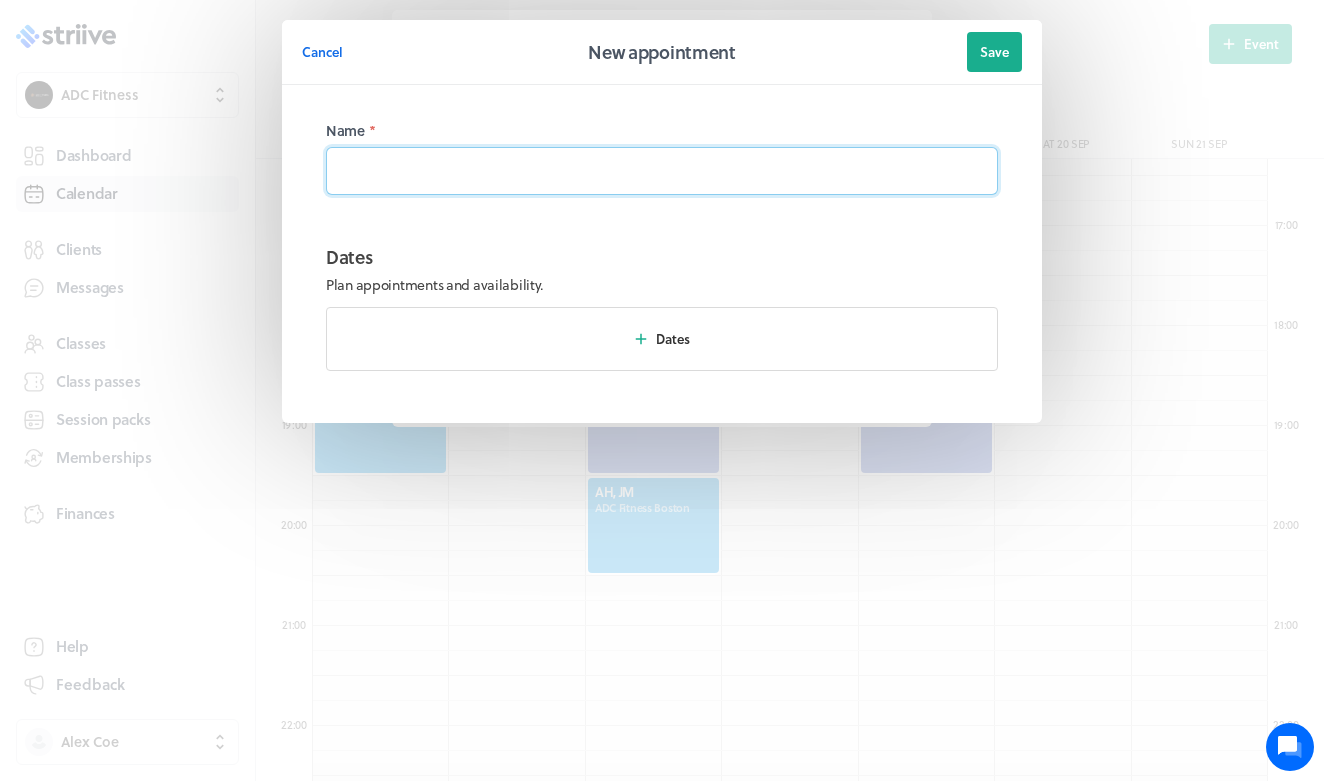 click at bounding box center (662, 171) 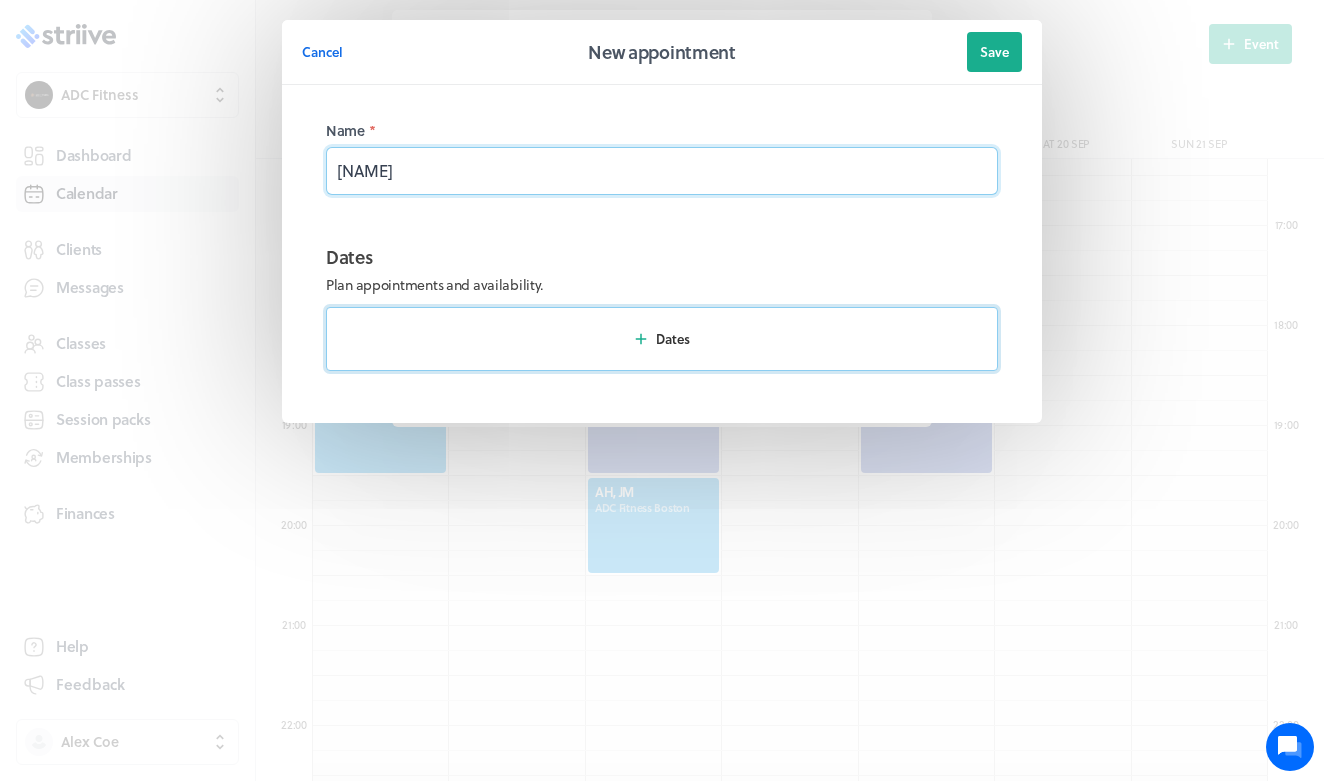 type on "jess" 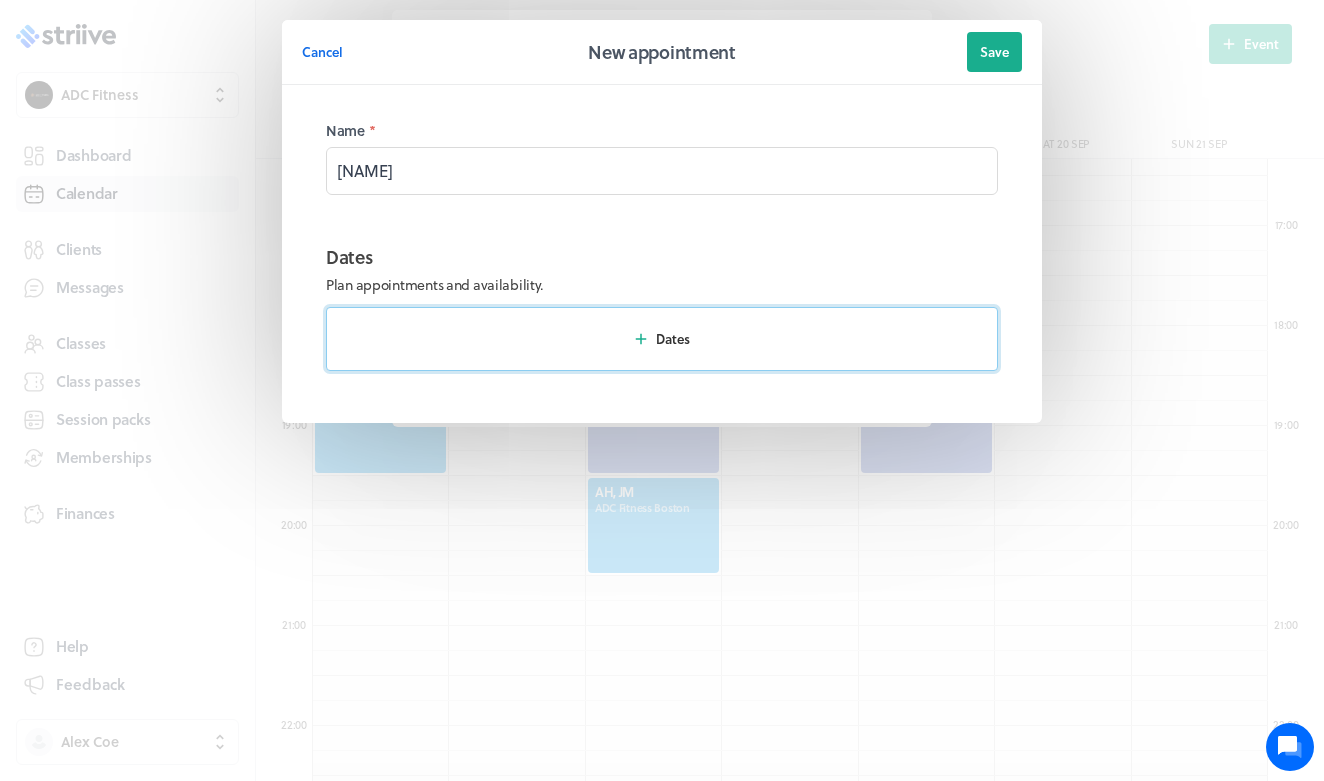 click on "Dates" at bounding box center (662, 339) 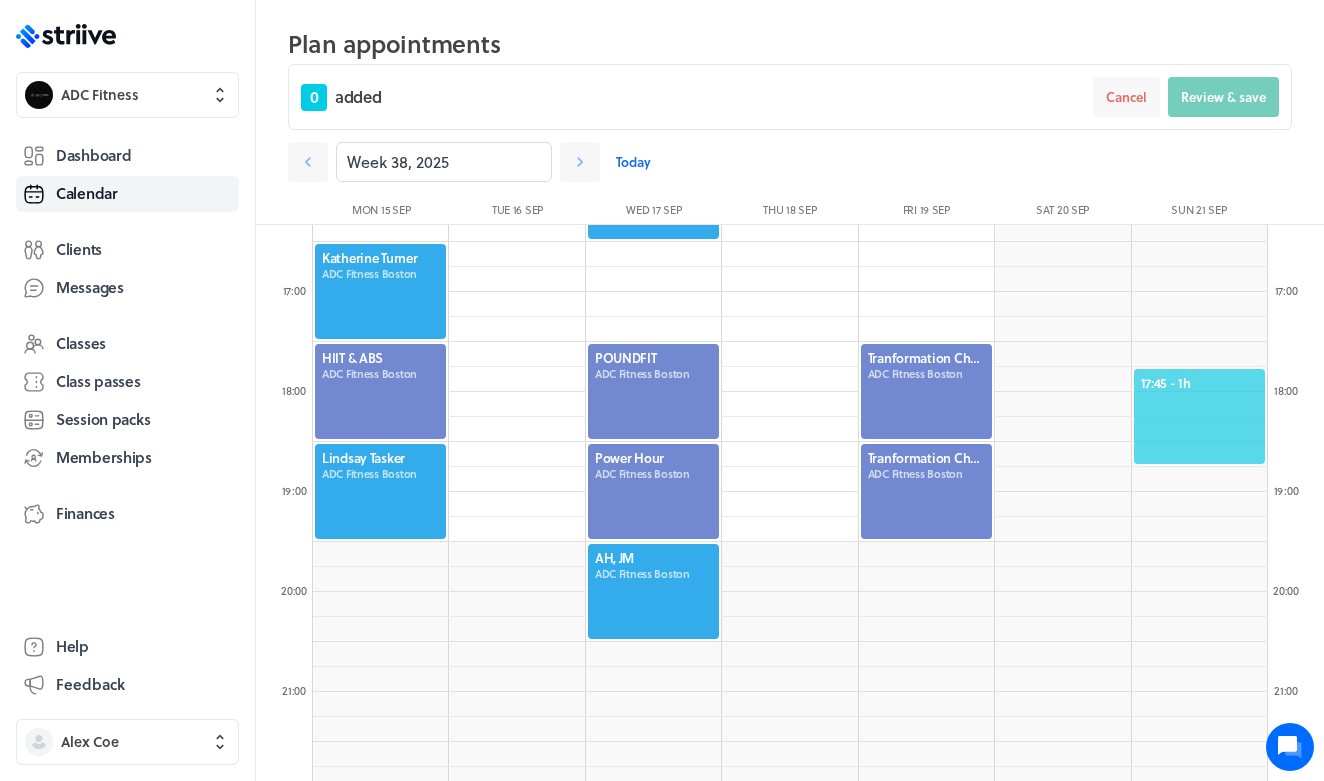 click on "17:45  - 1h" 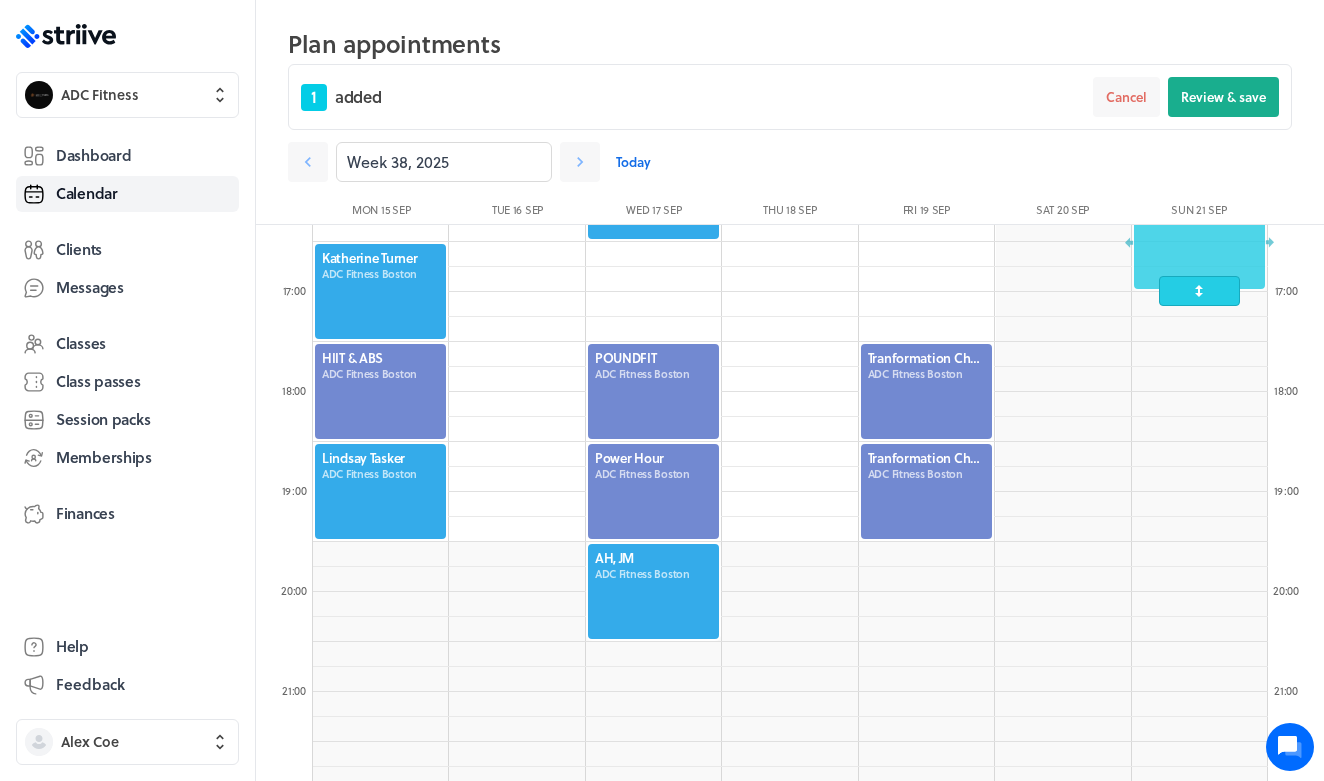 drag, startPoint x: 1182, startPoint y: 397, endPoint x: 1178, endPoint y: 242, distance: 155.0516 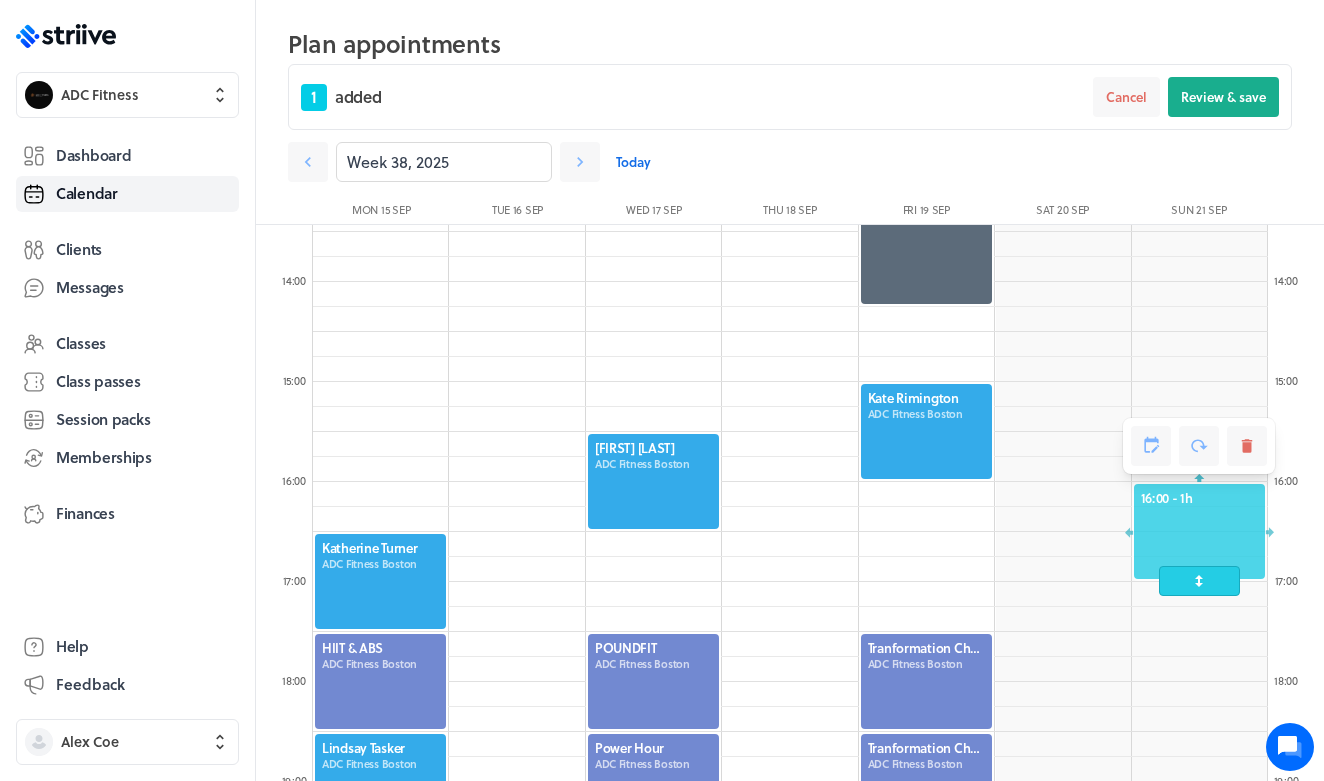 scroll, scrollTop: 1186, scrollLeft: 0, axis: vertical 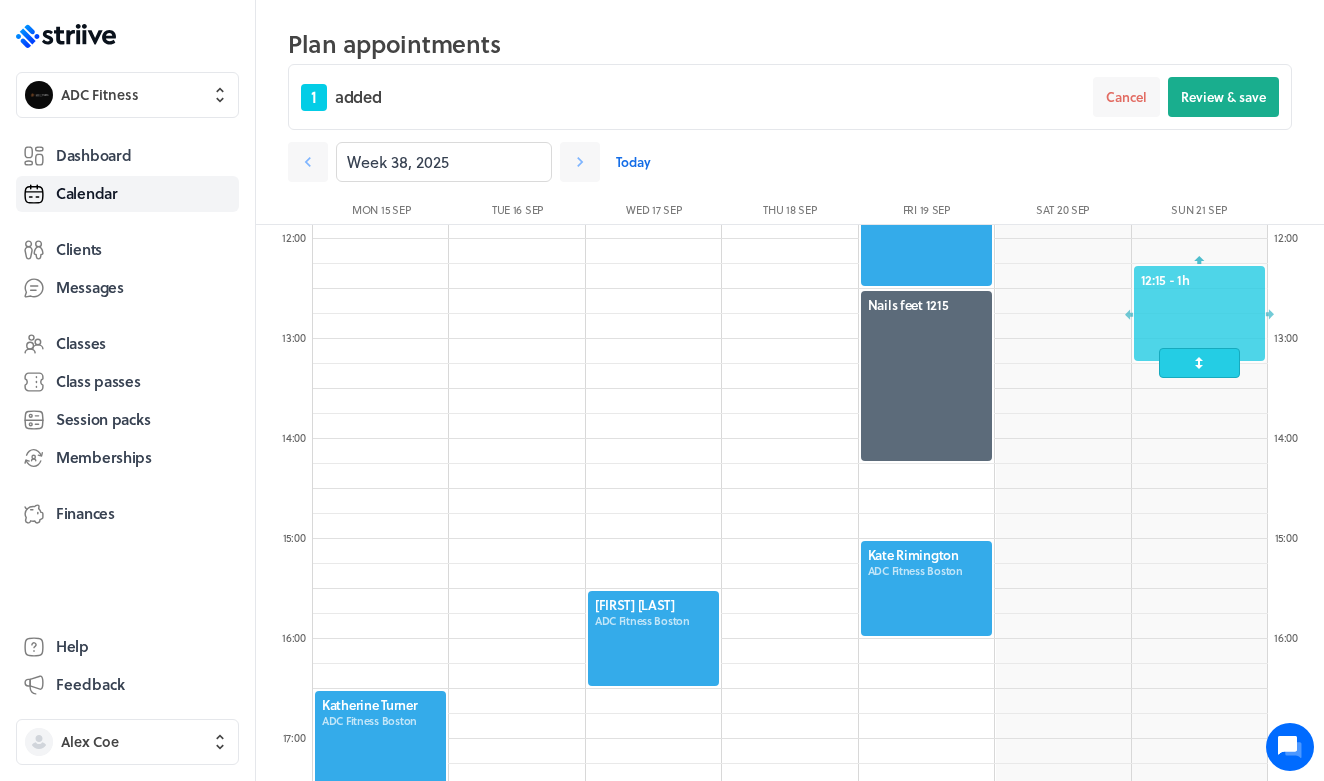 drag, startPoint x: 1182, startPoint y: 667, endPoint x: 1176, endPoint y: 324, distance: 343.05246 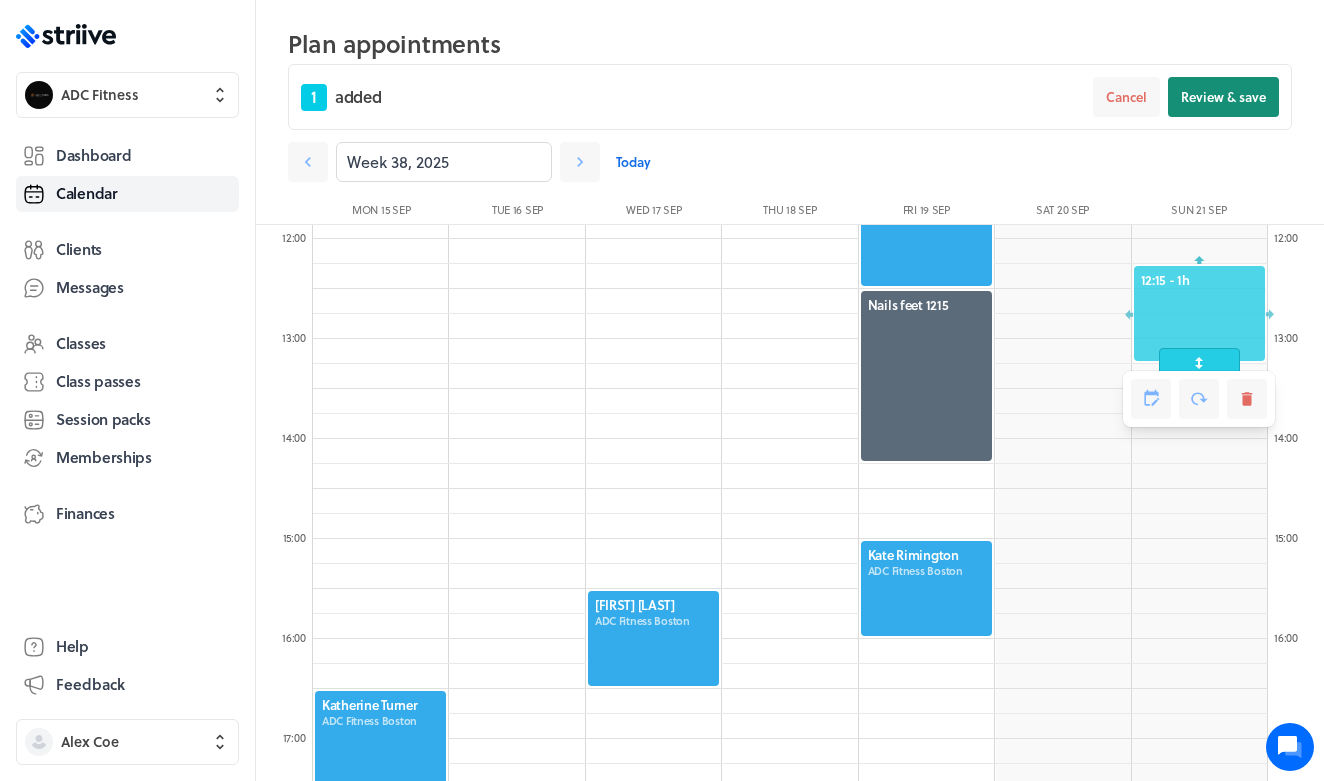 click on "Review & save" at bounding box center [1223, 97] 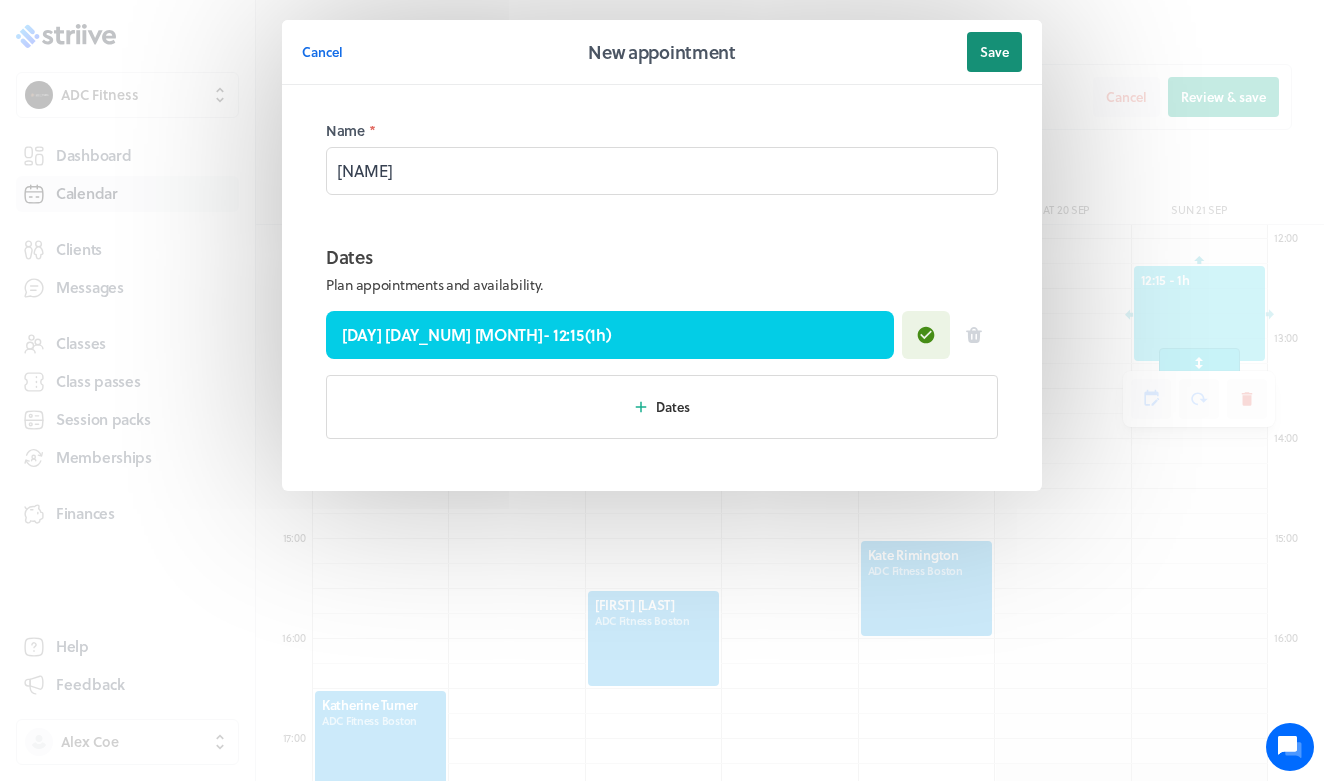 click on "Save" at bounding box center [994, 52] 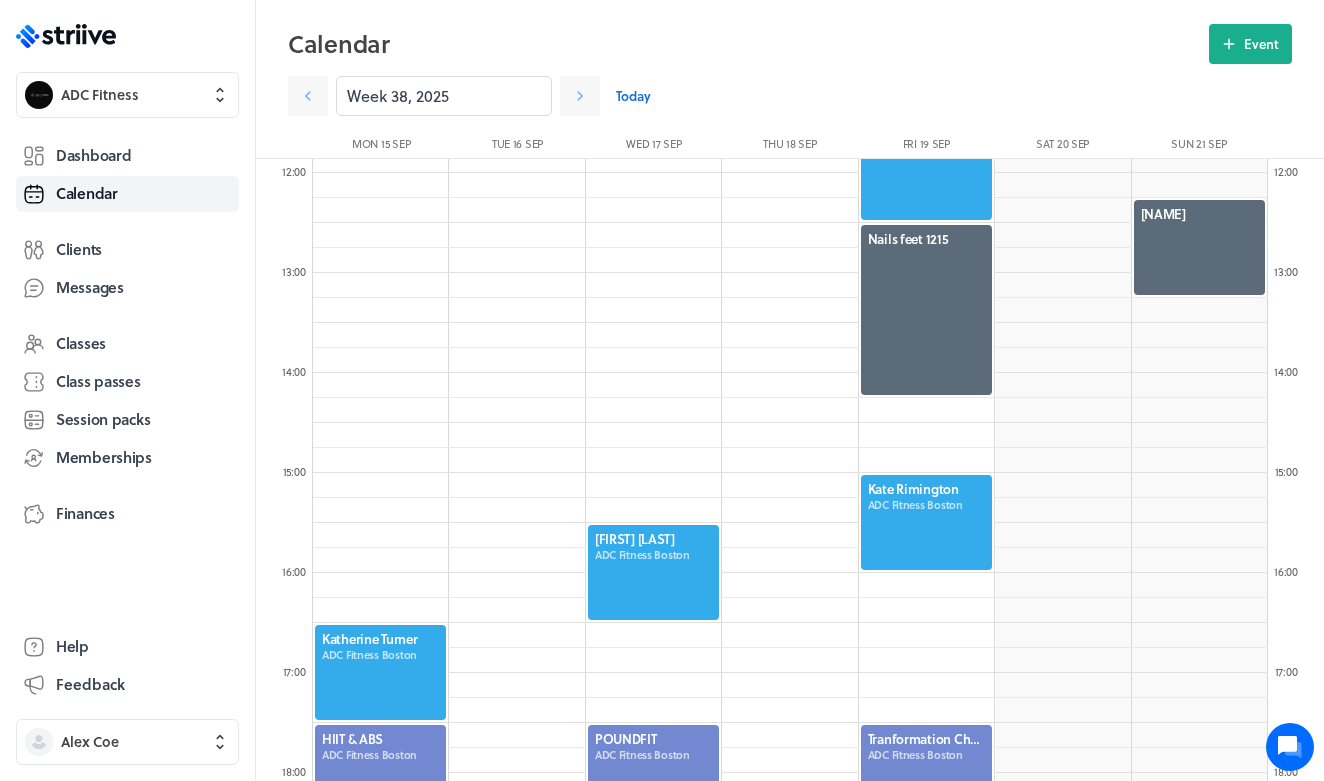 click on "Today" at bounding box center [633, 96] 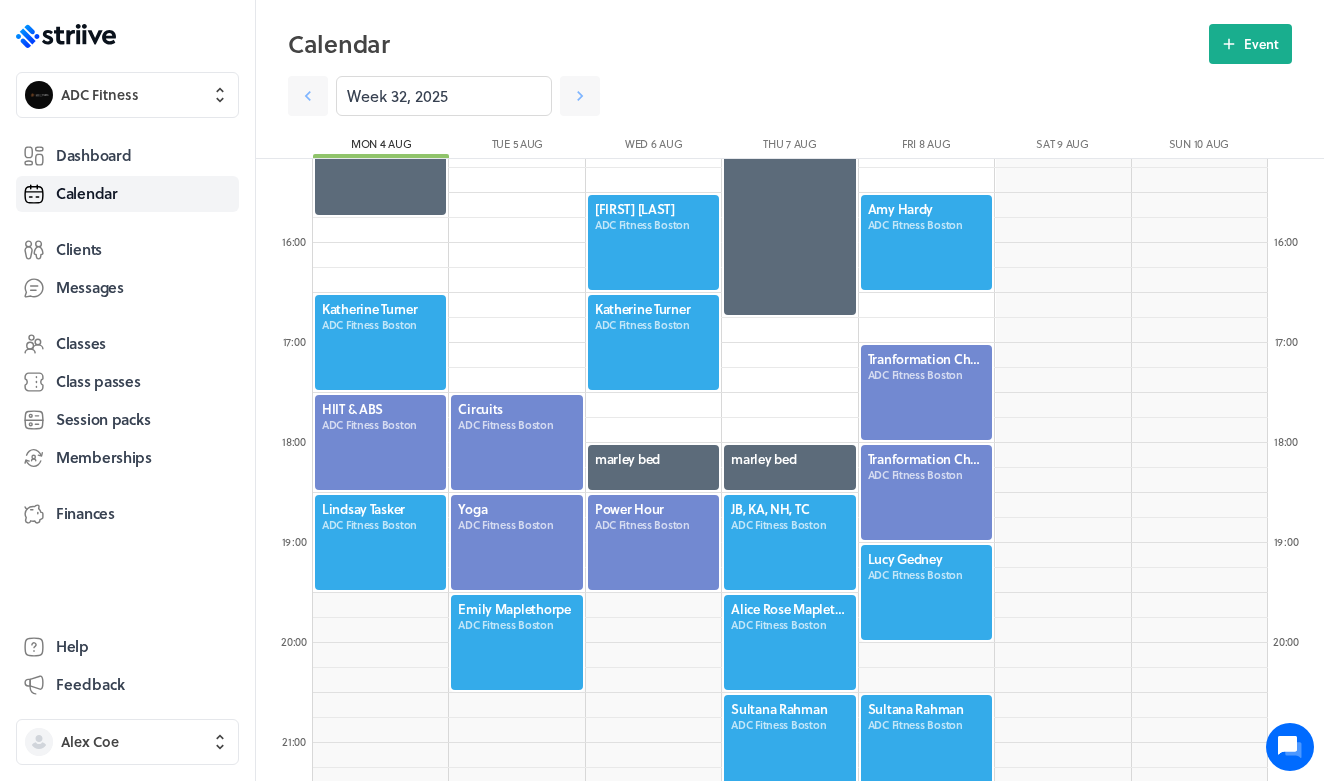 scroll, scrollTop: 1516, scrollLeft: 0, axis: vertical 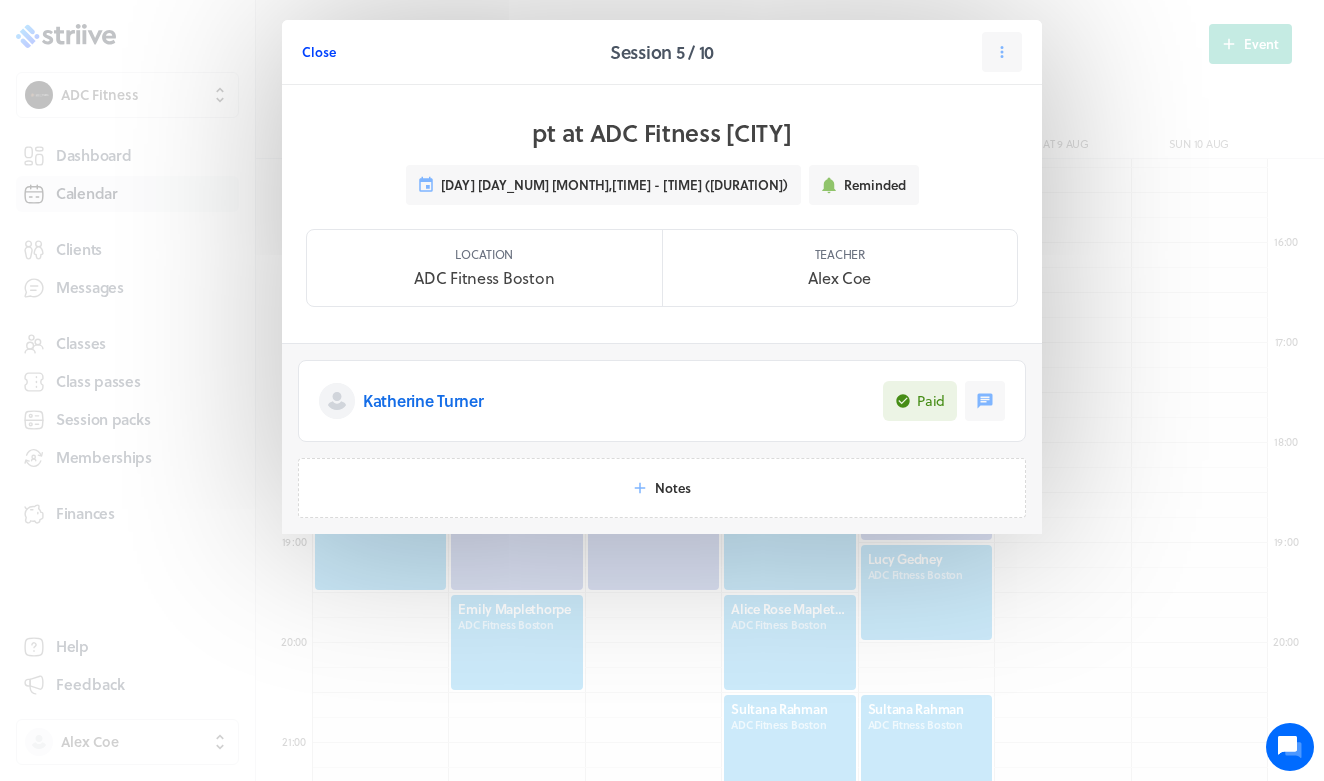 click on "Close" at bounding box center [319, 52] 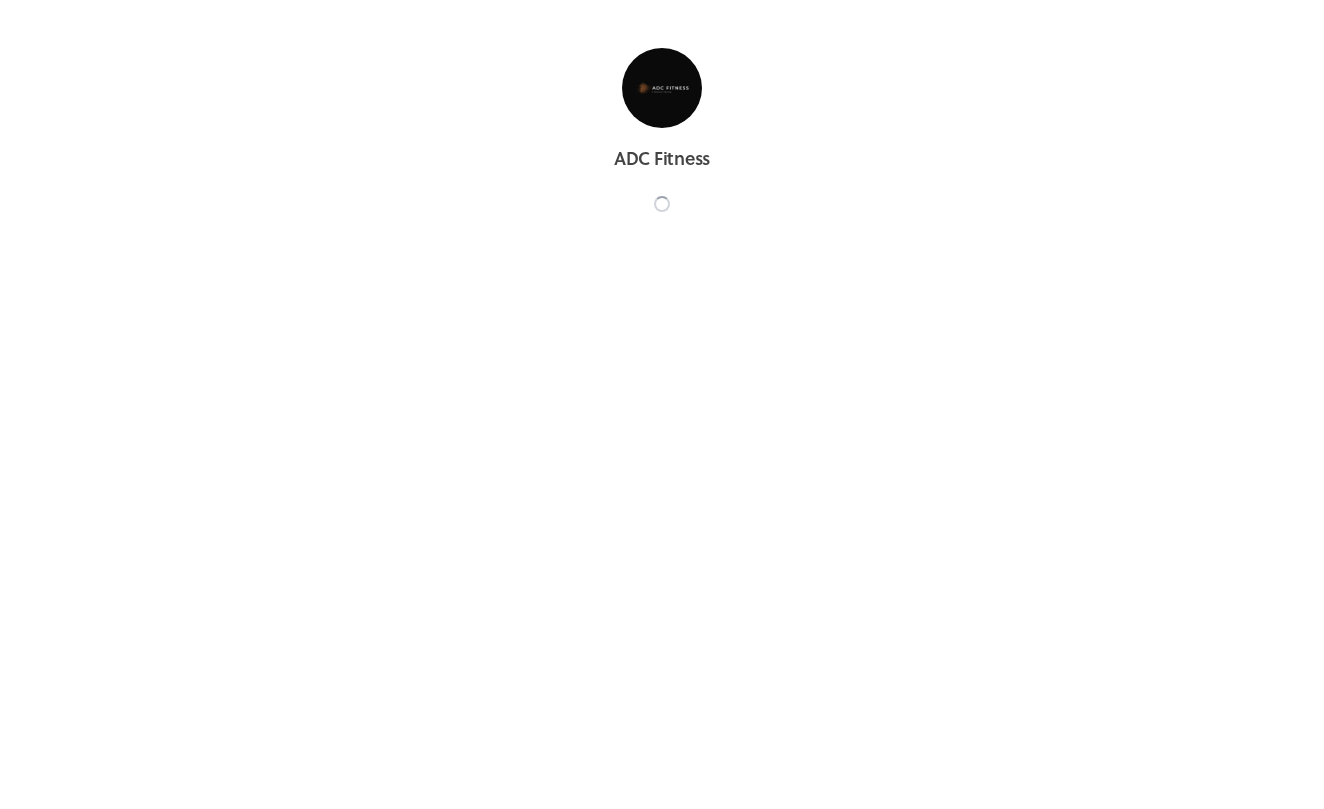scroll, scrollTop: 0, scrollLeft: 0, axis: both 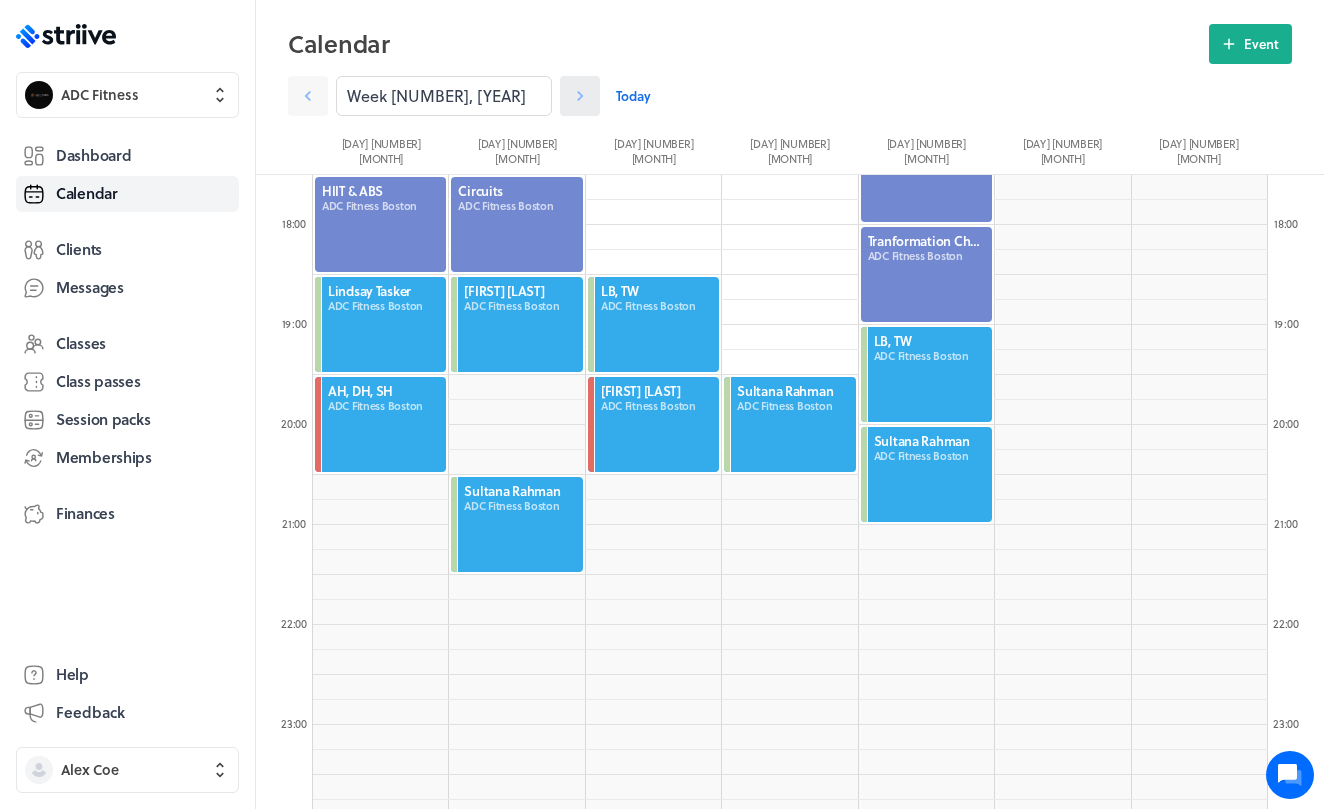 click at bounding box center [580, 96] 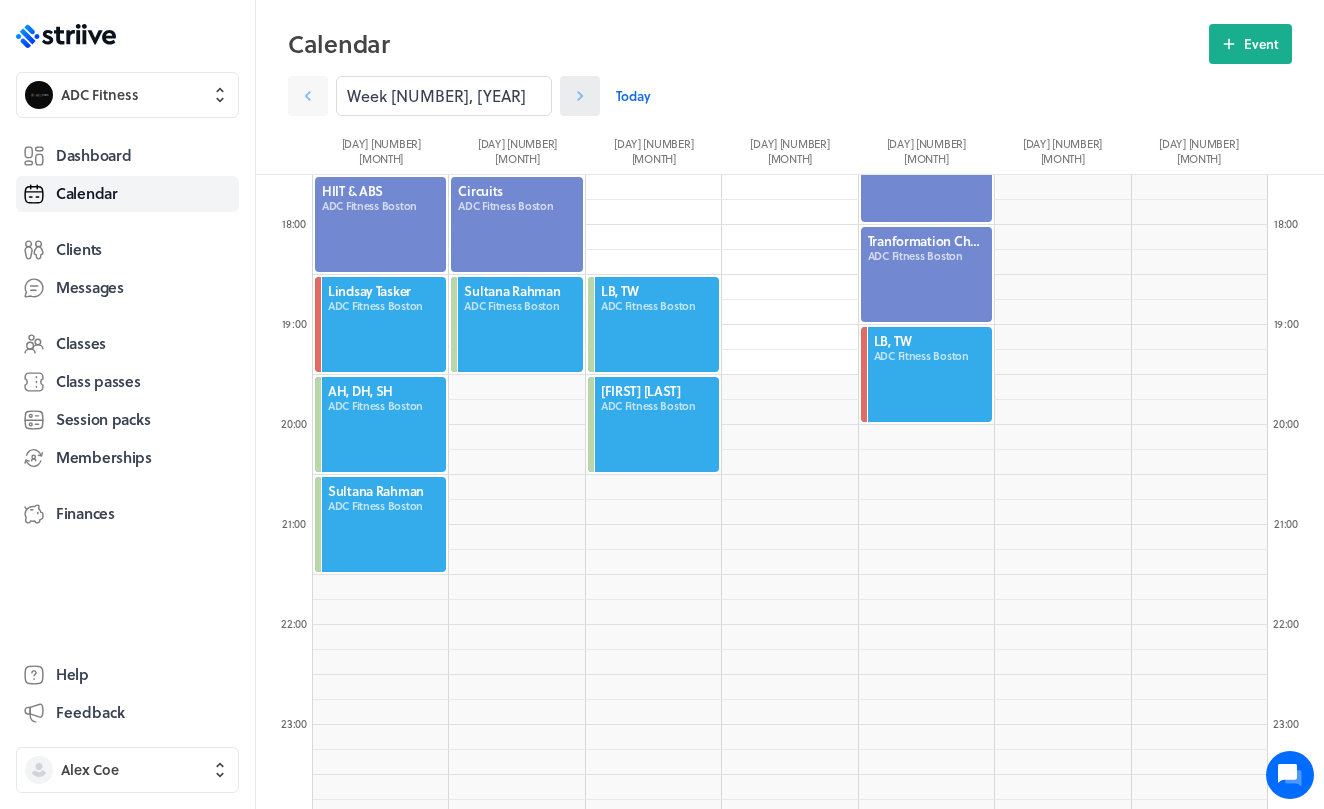 click at bounding box center (580, 96) 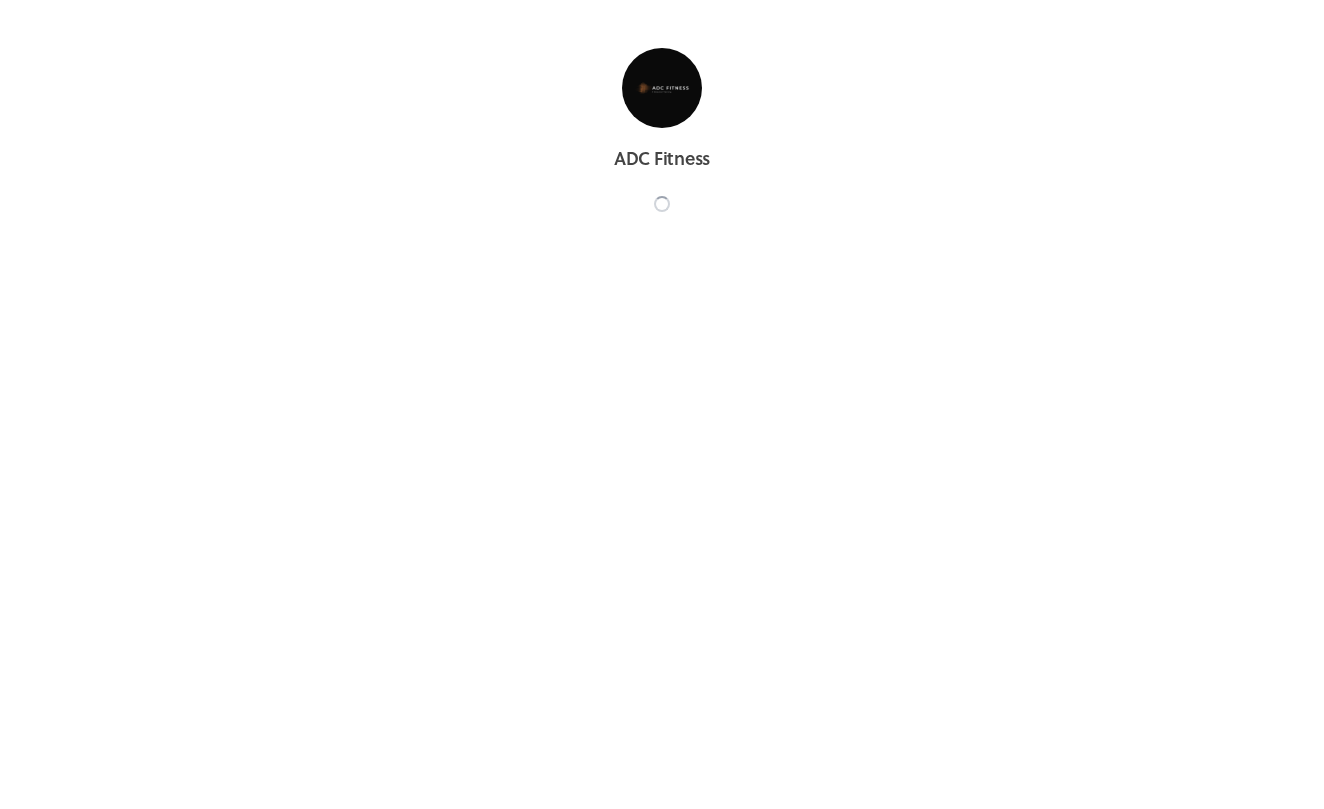 scroll, scrollTop: 0, scrollLeft: 0, axis: both 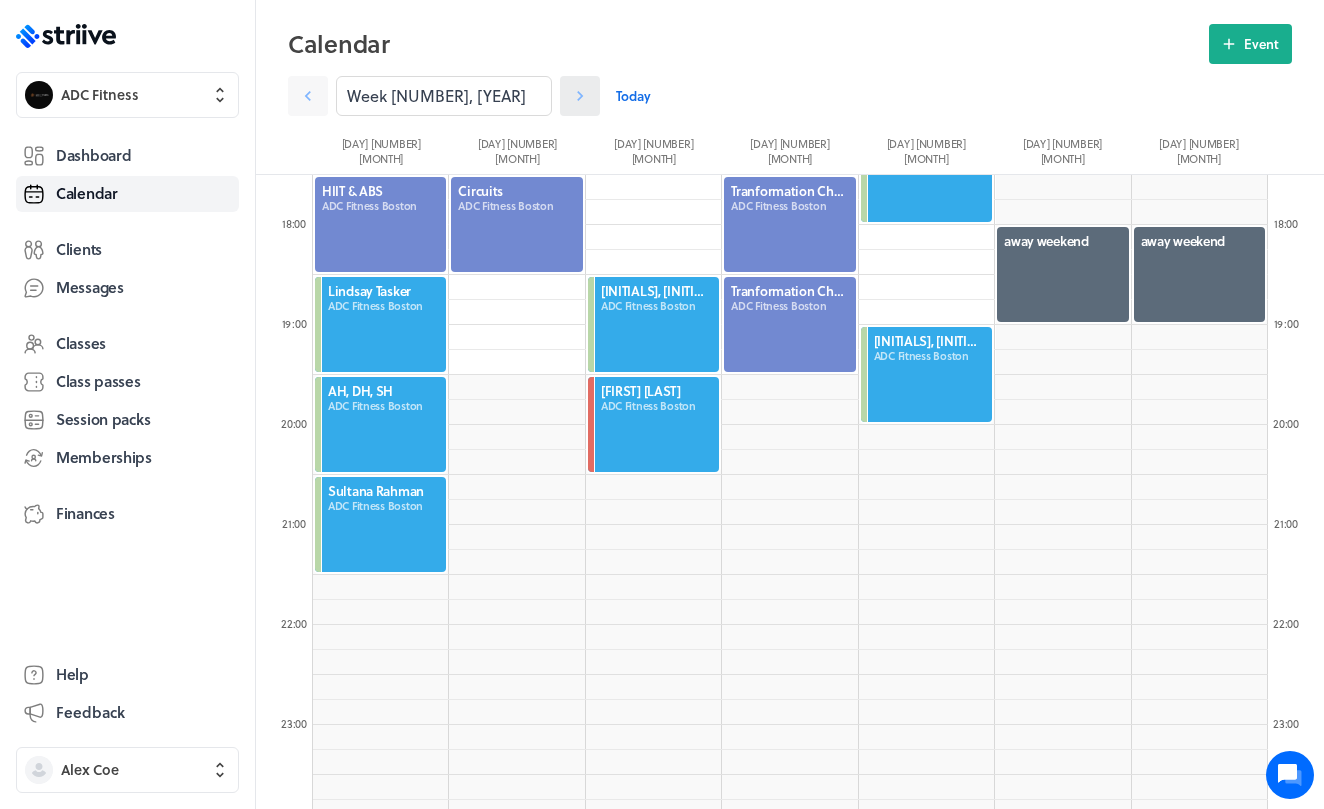 click at bounding box center [580, 96] 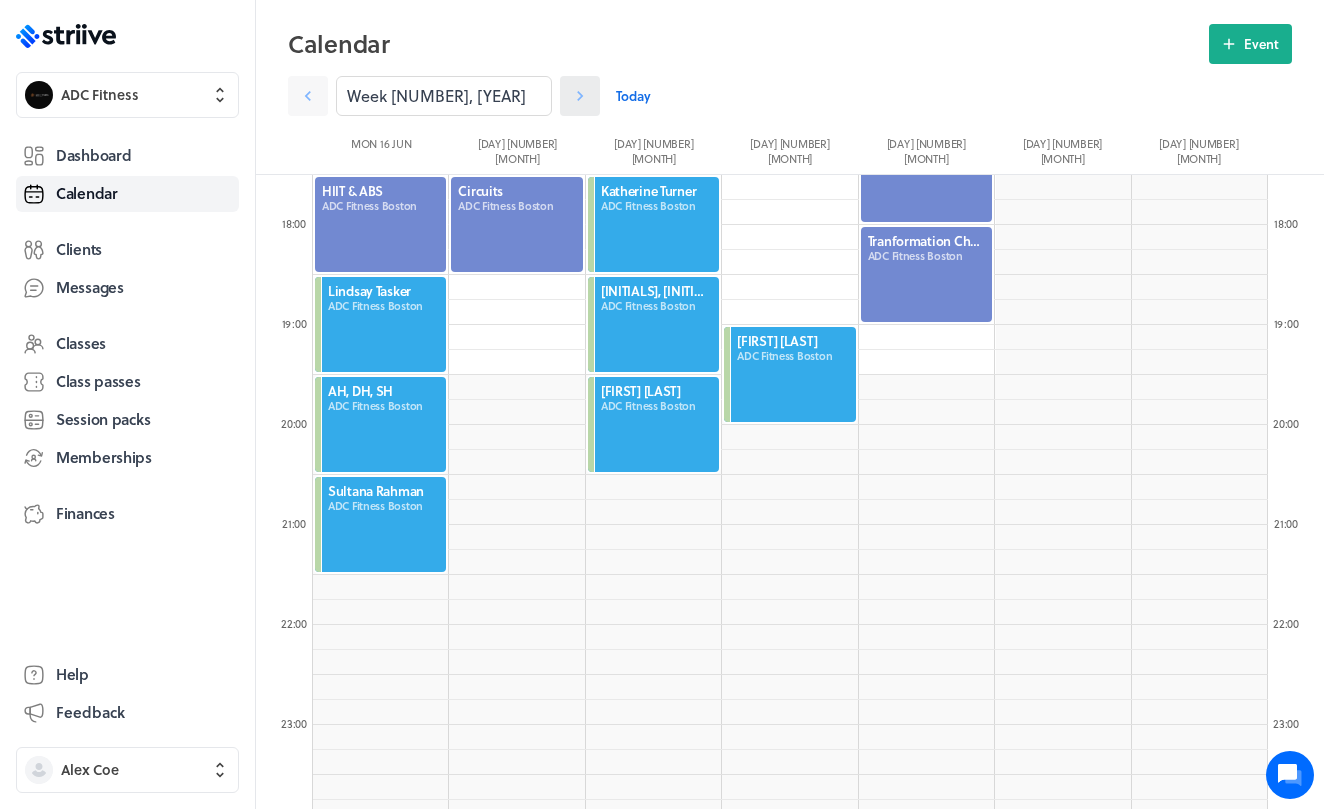 click at bounding box center [580, 96] 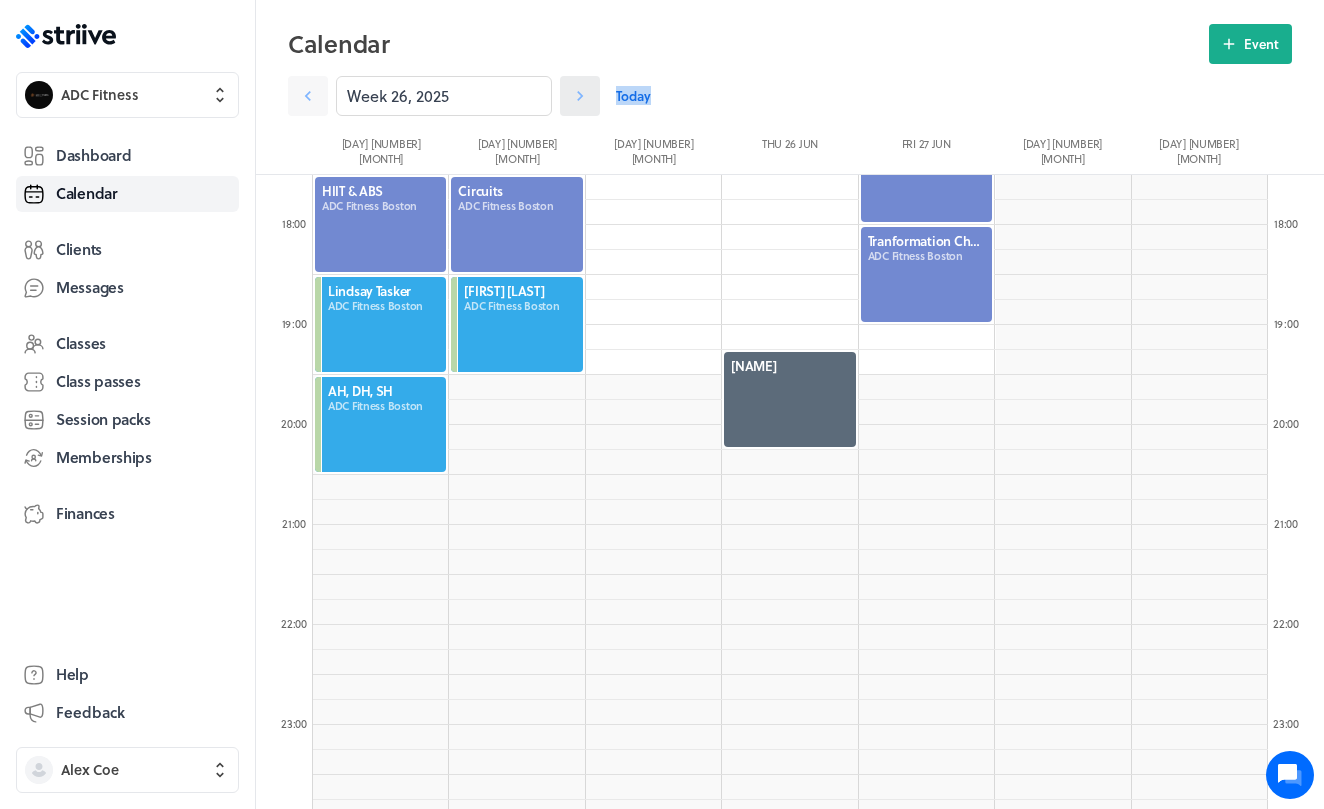 click at bounding box center (580, 96) 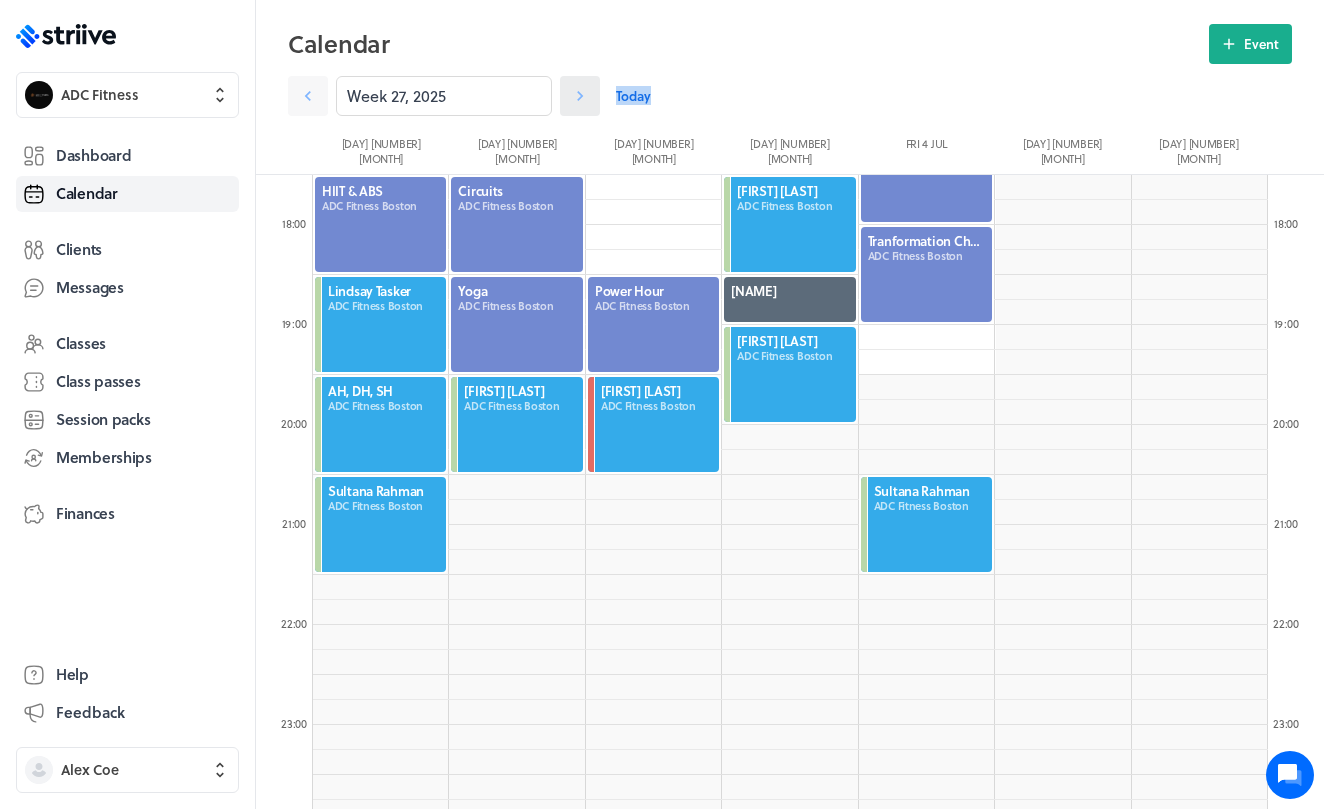 click at bounding box center [580, 96] 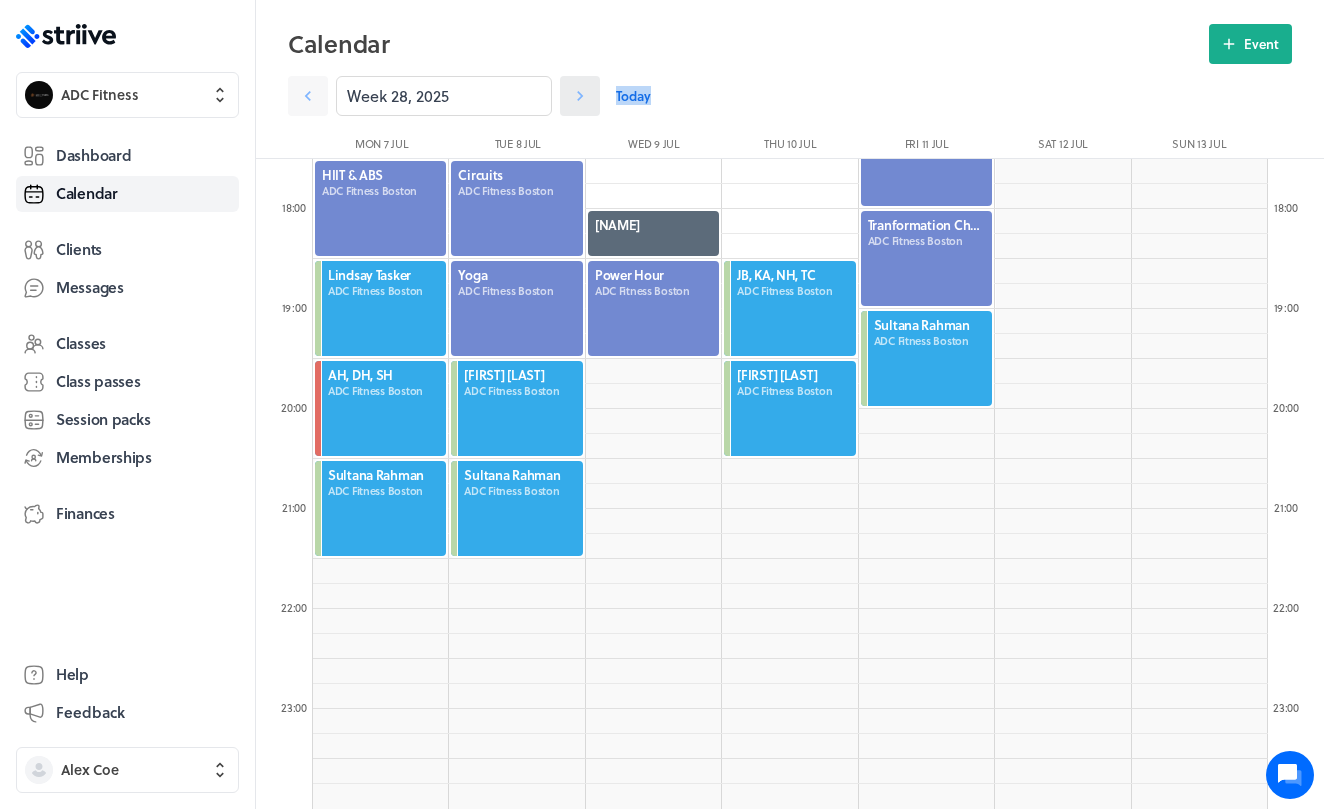 click at bounding box center (580, 96) 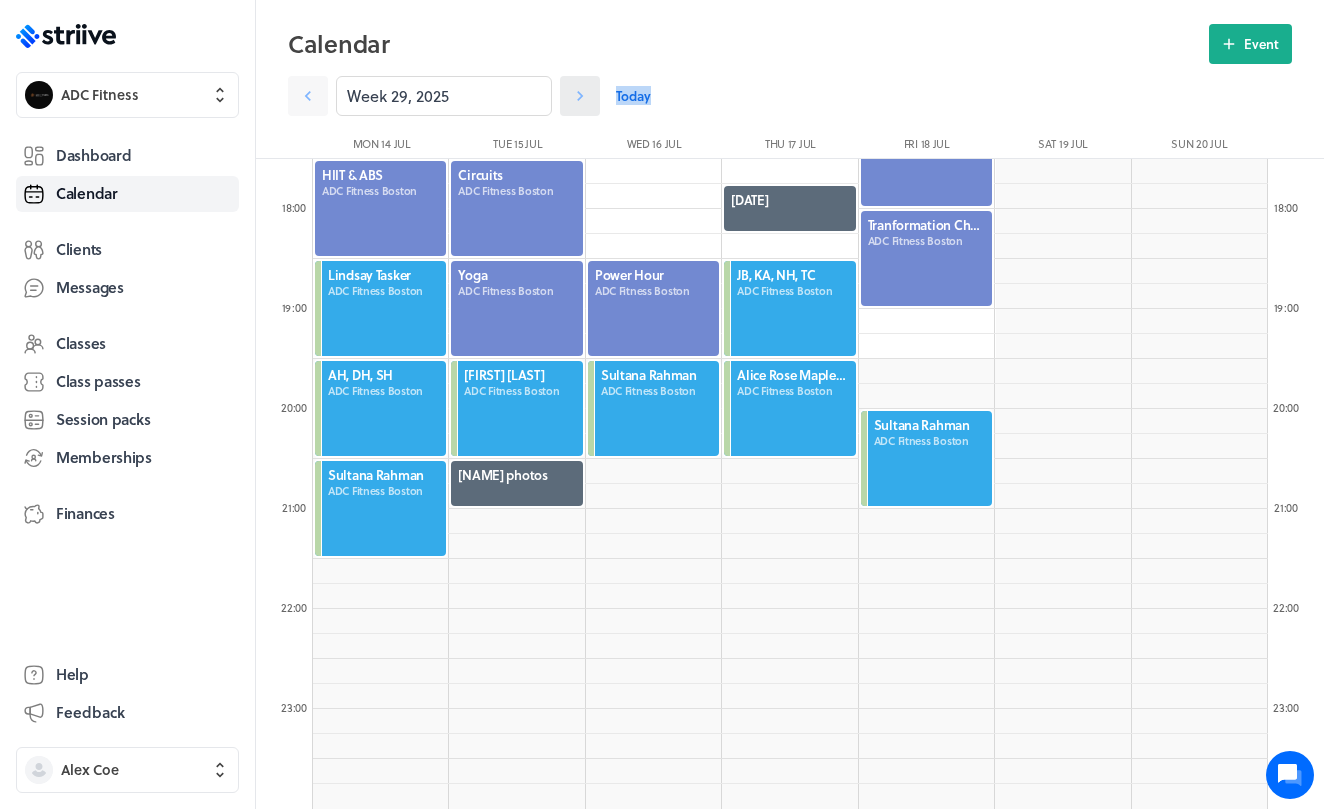 click at bounding box center (580, 96) 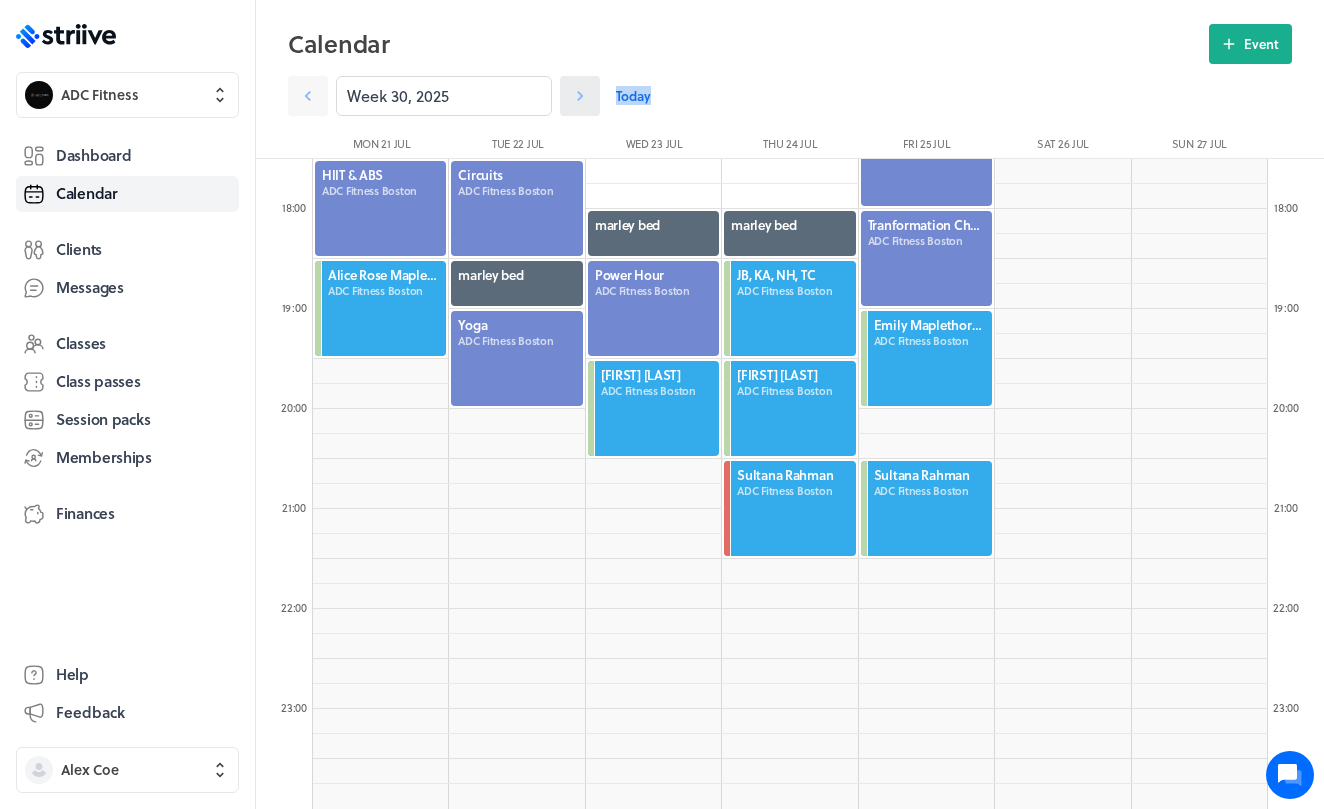 click at bounding box center [580, 96] 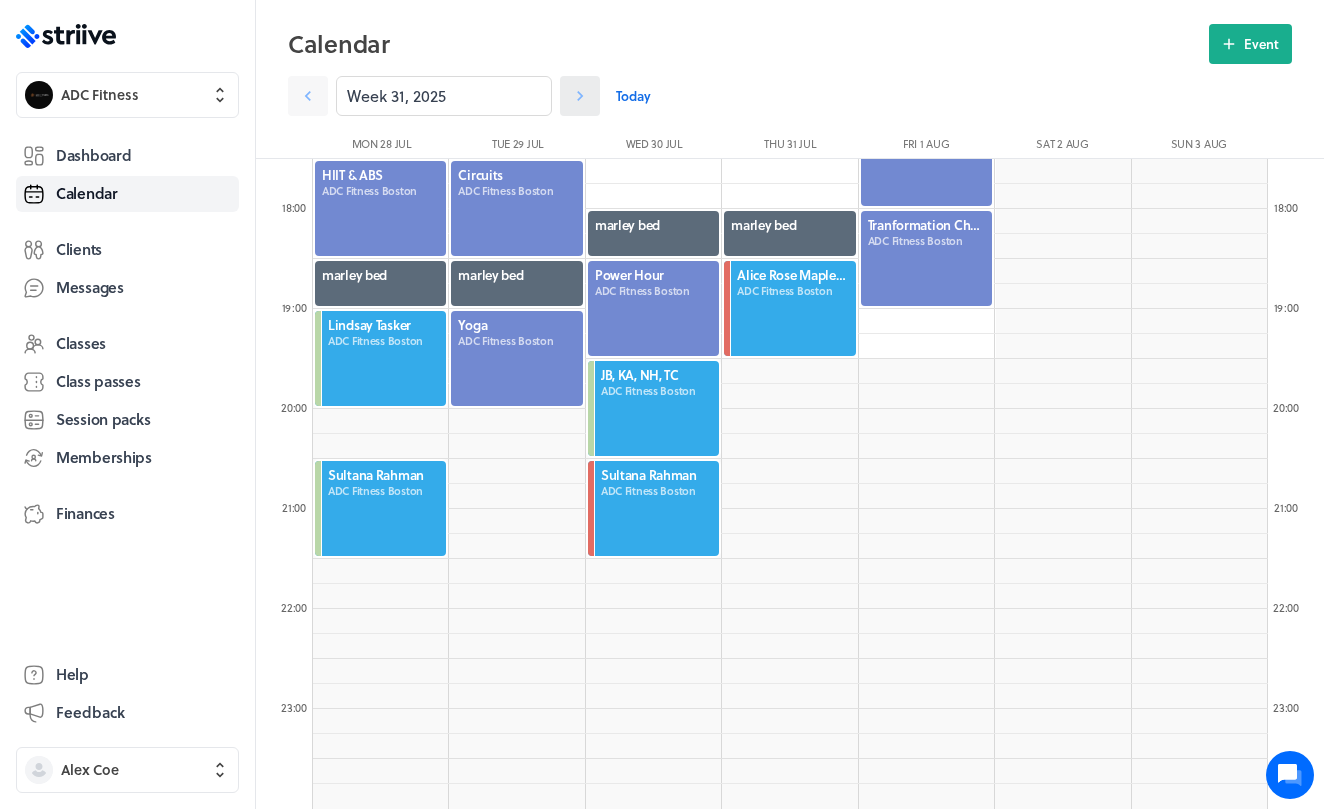 click at bounding box center (580, 96) 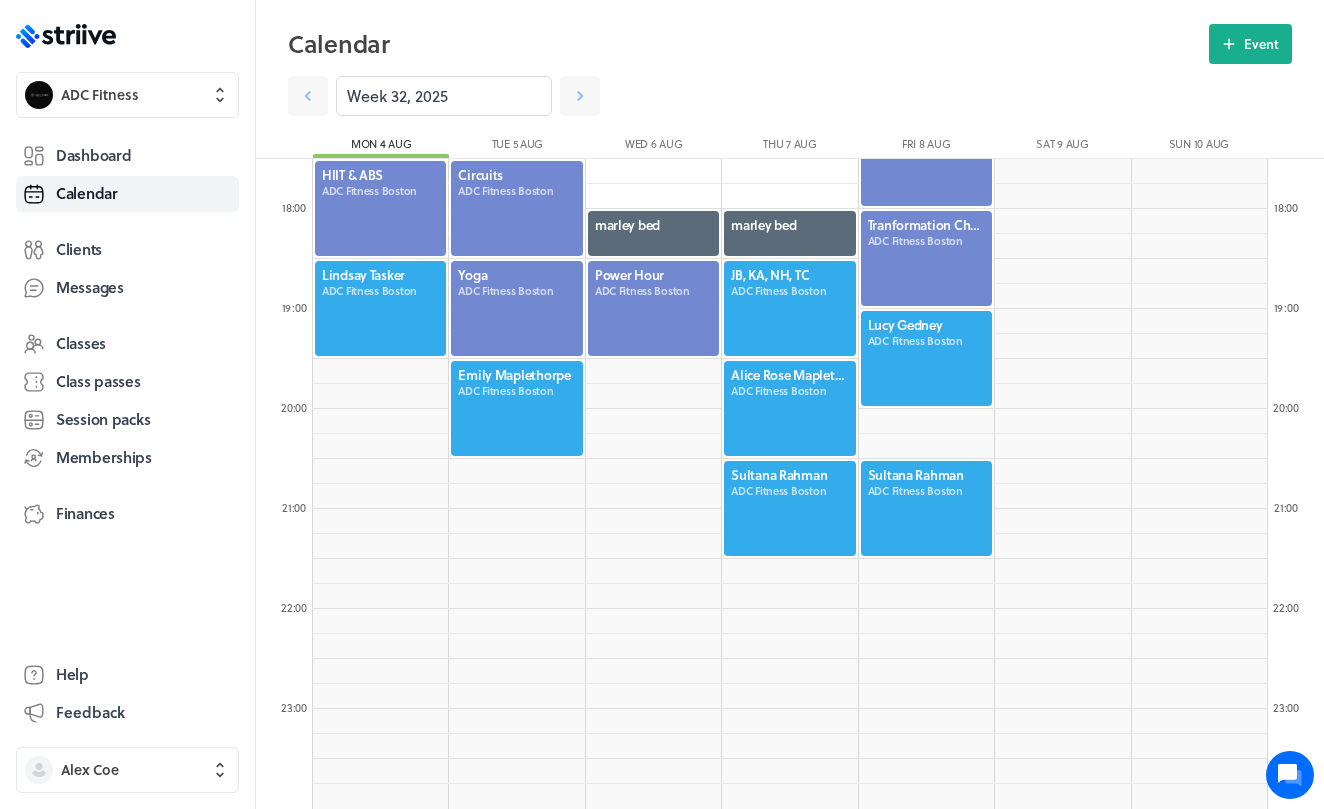 click at bounding box center (380, 308) 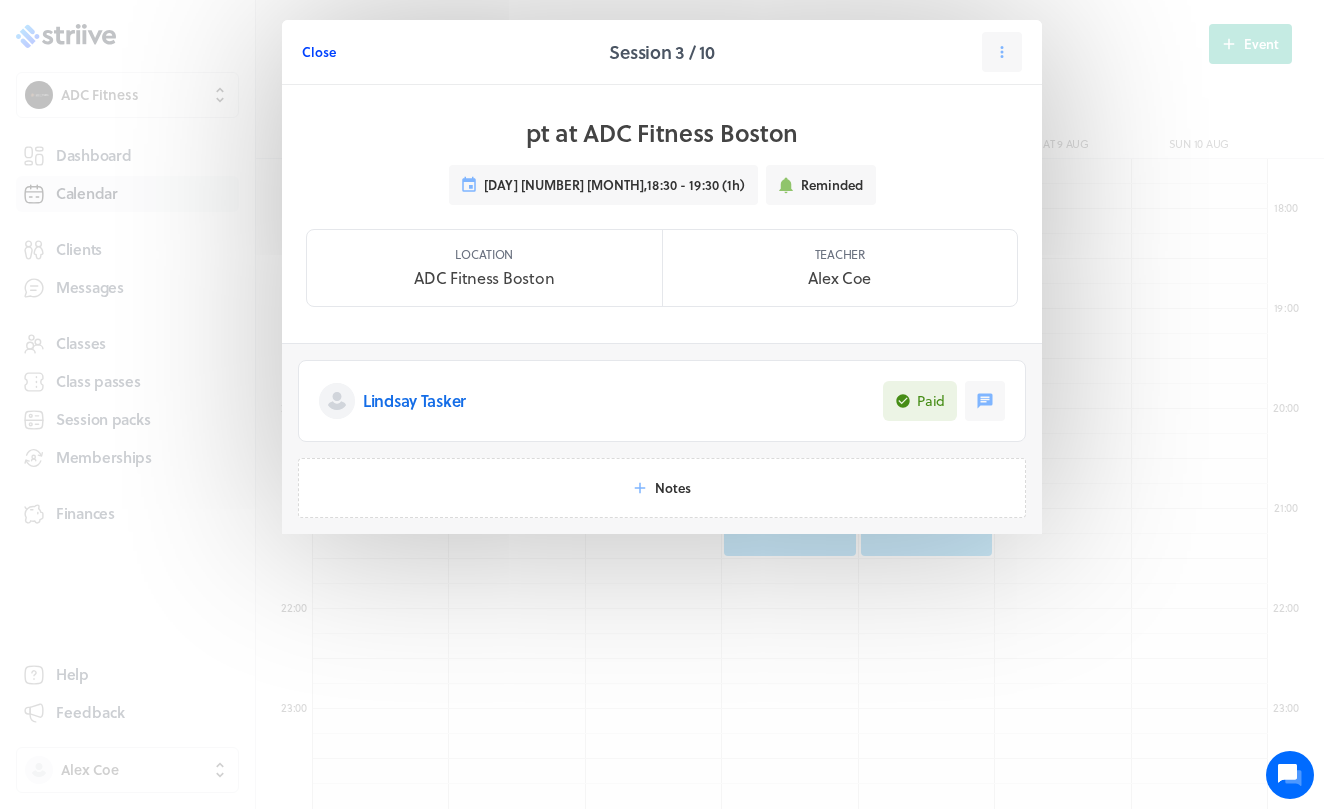 click on "Close" at bounding box center (319, 52) 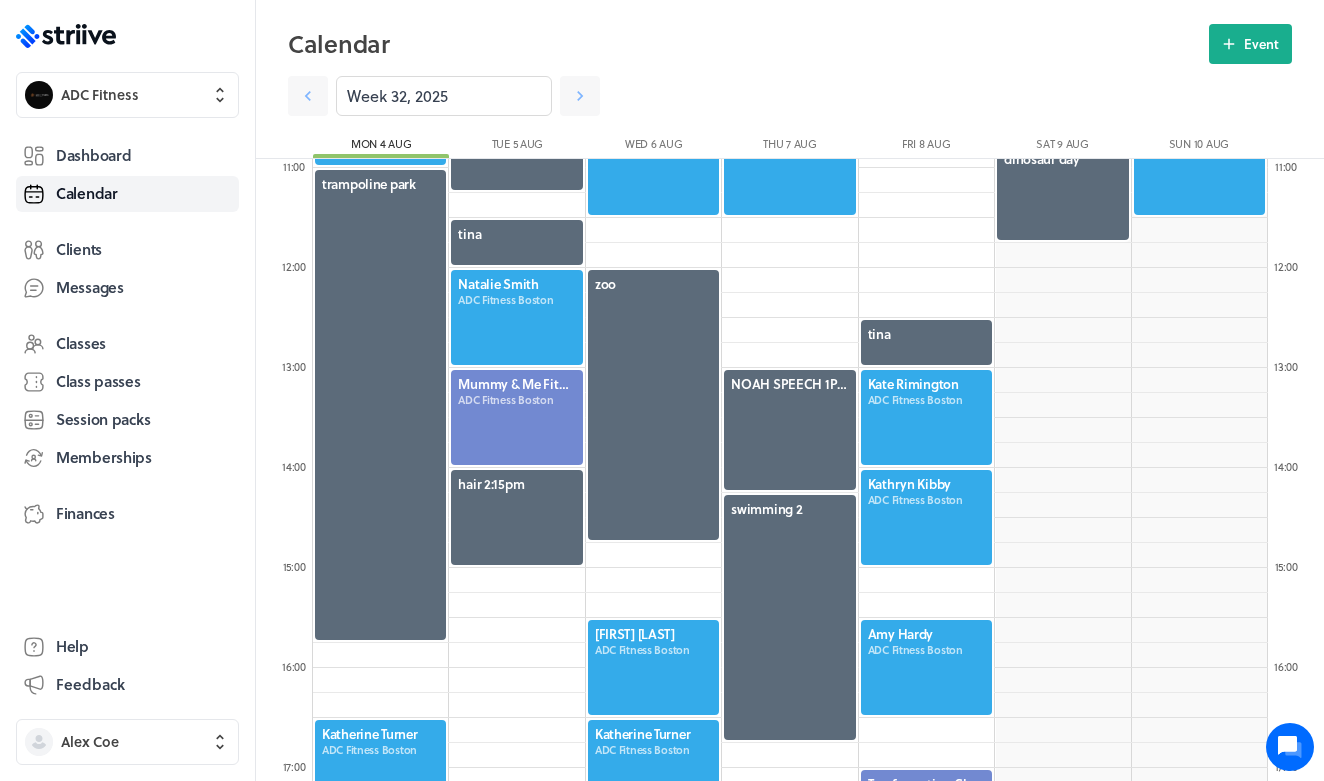 scroll, scrollTop: 1091, scrollLeft: 0, axis: vertical 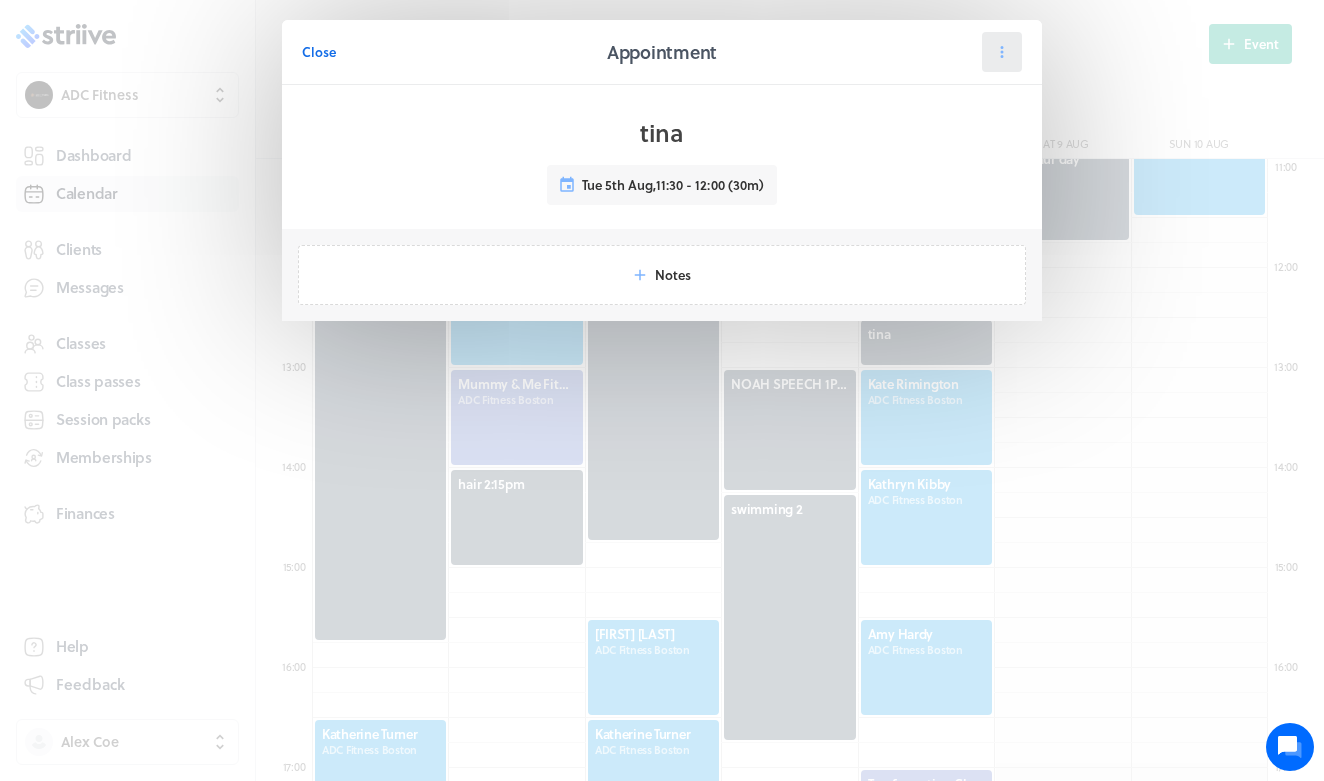 click 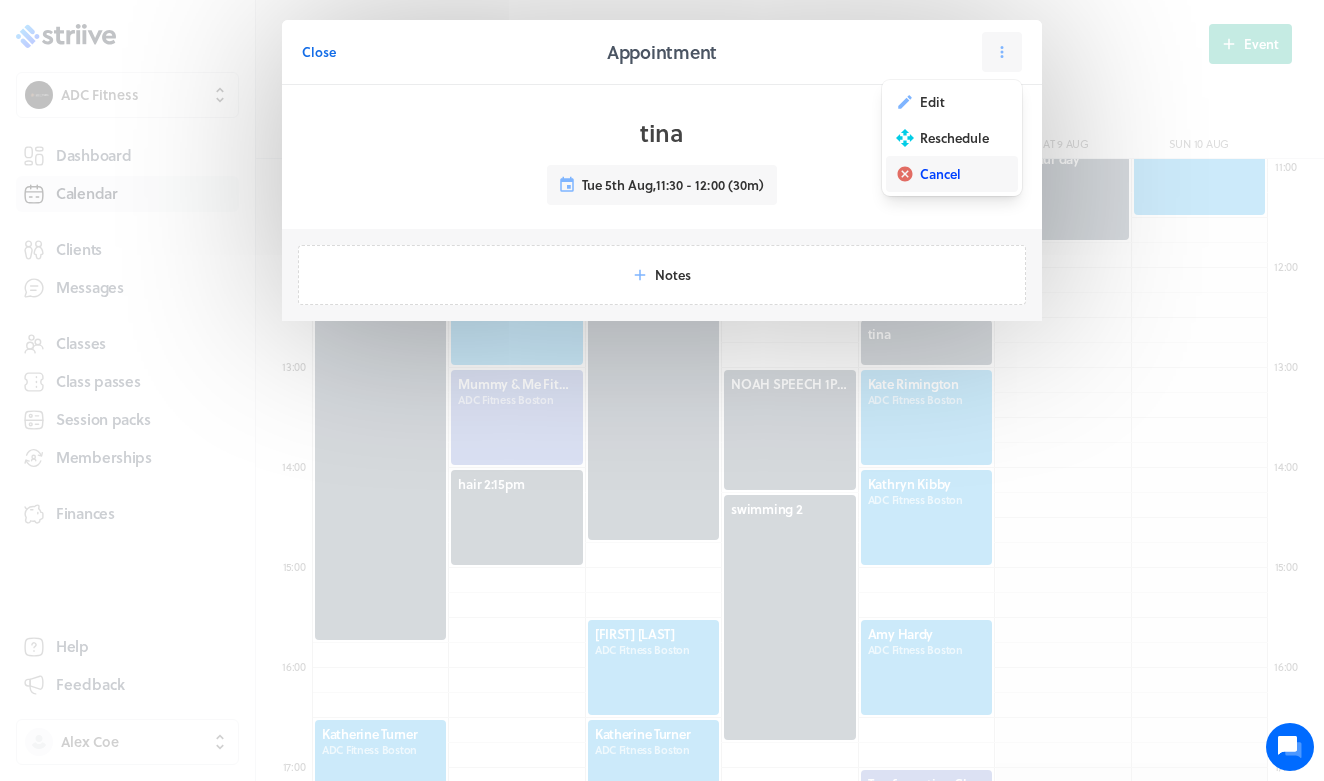 click on "Cancel" at bounding box center (940, 174) 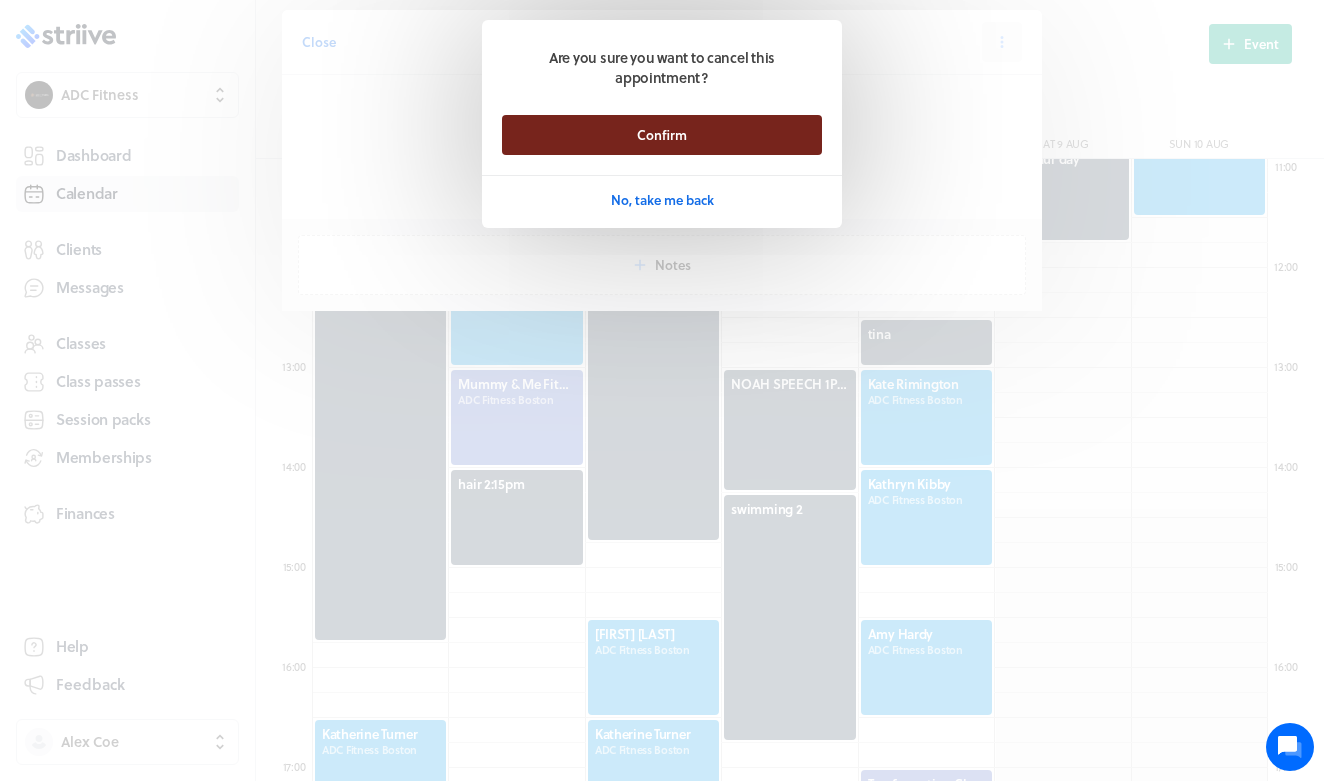 click on "Confirm" at bounding box center (662, 135) 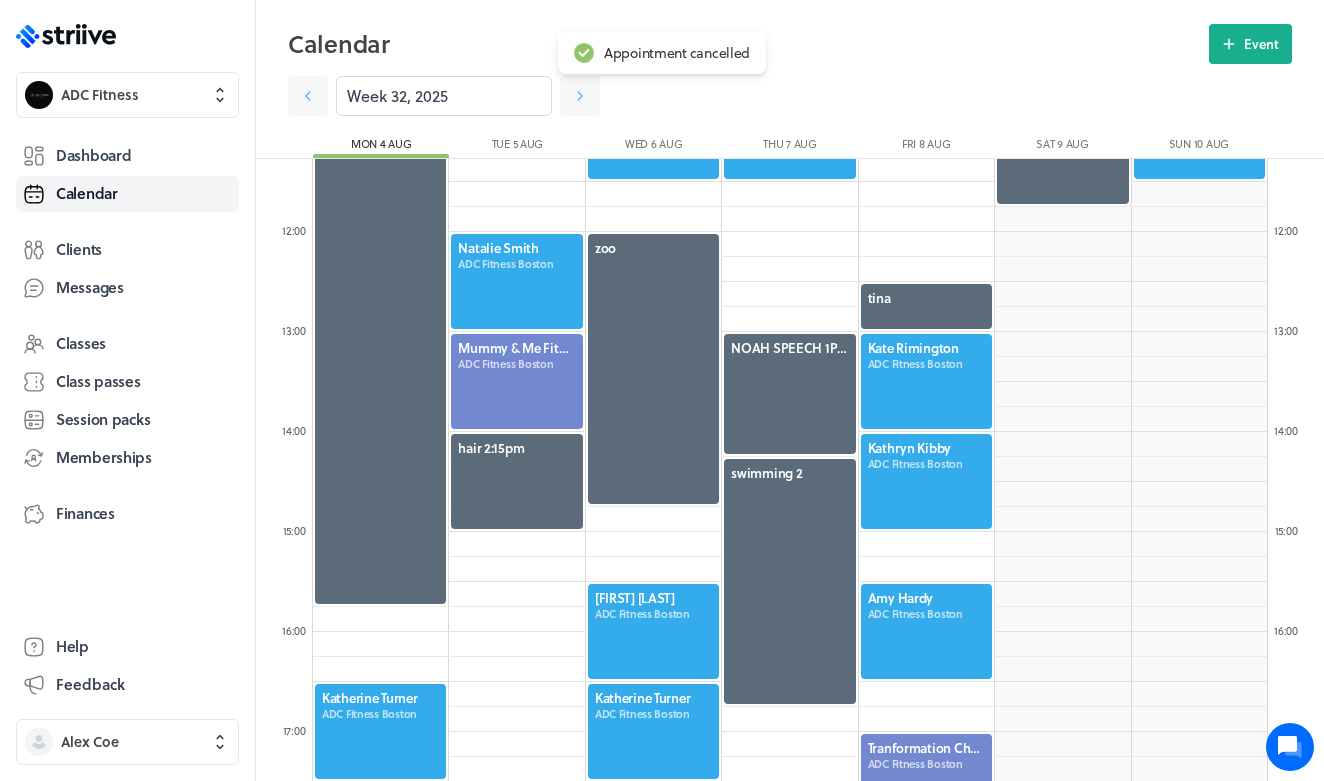 scroll, scrollTop: 1127, scrollLeft: 0, axis: vertical 